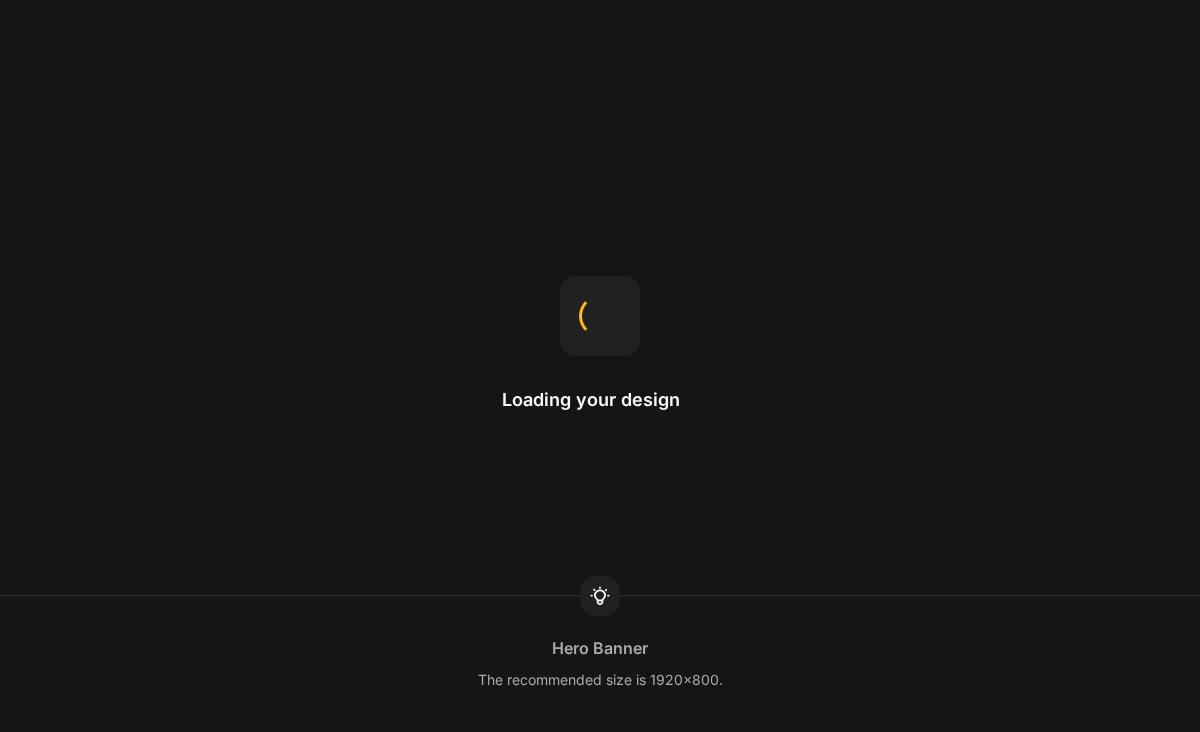 scroll, scrollTop: 0, scrollLeft: 0, axis: both 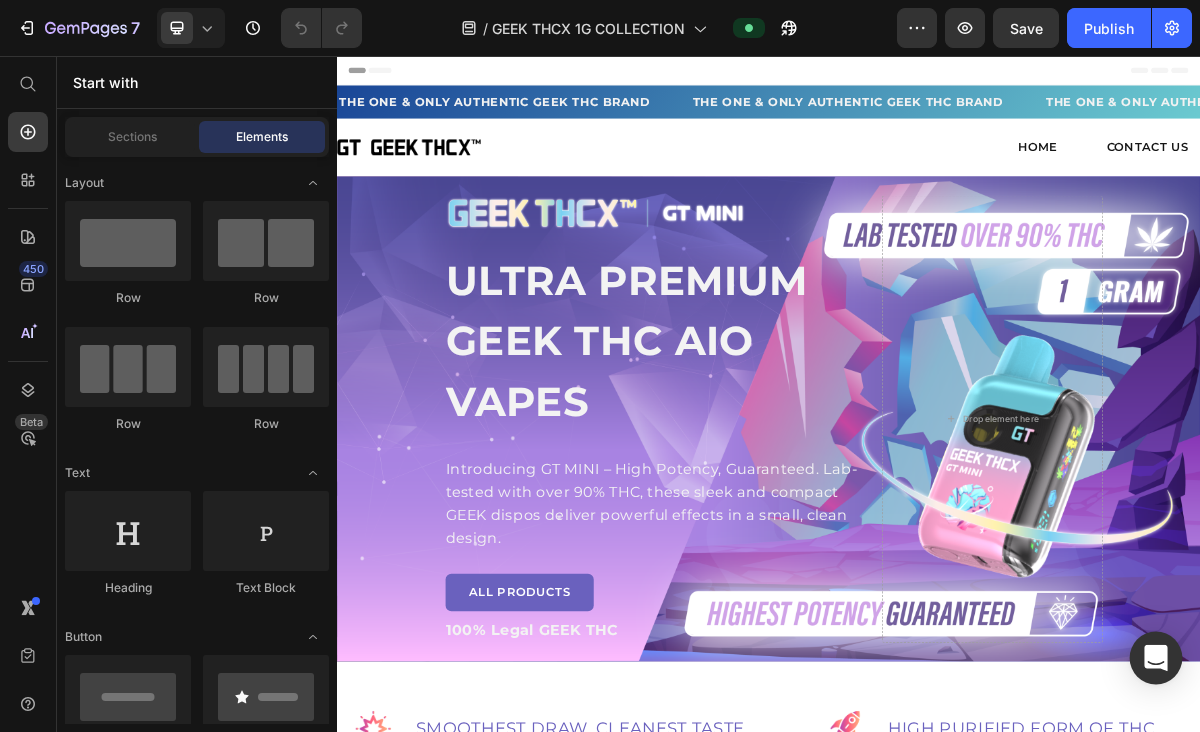 click 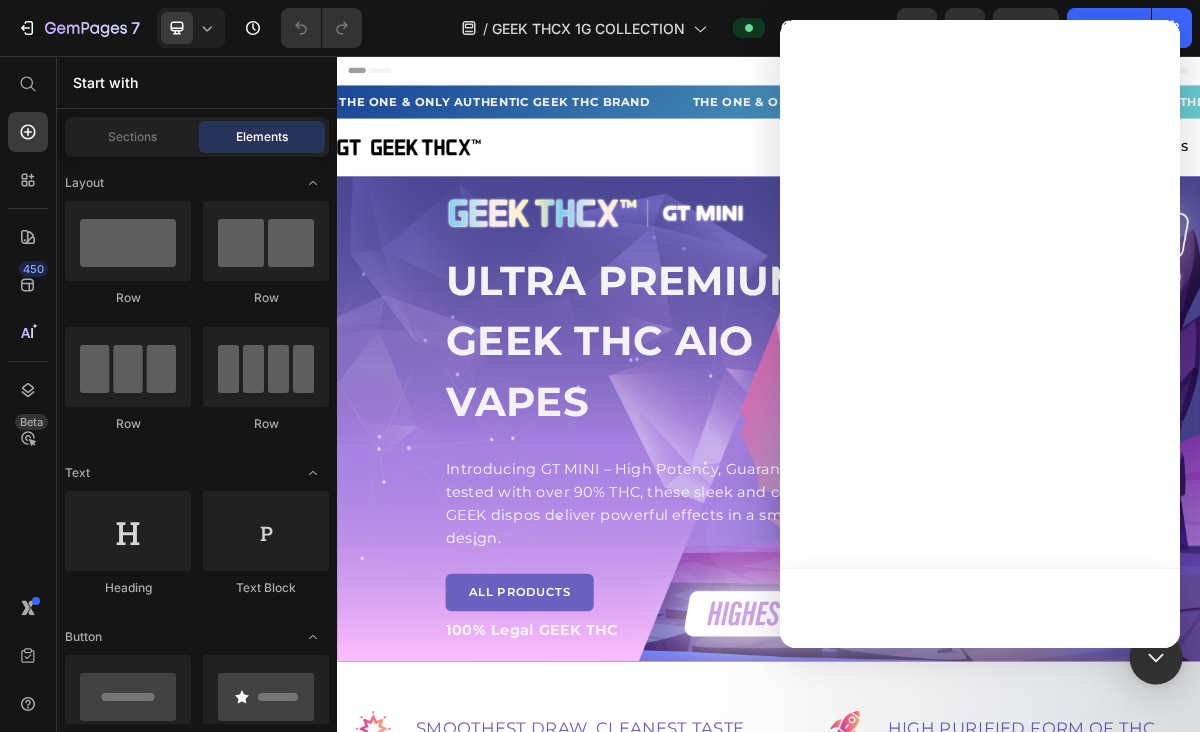 scroll, scrollTop: 0, scrollLeft: 0, axis: both 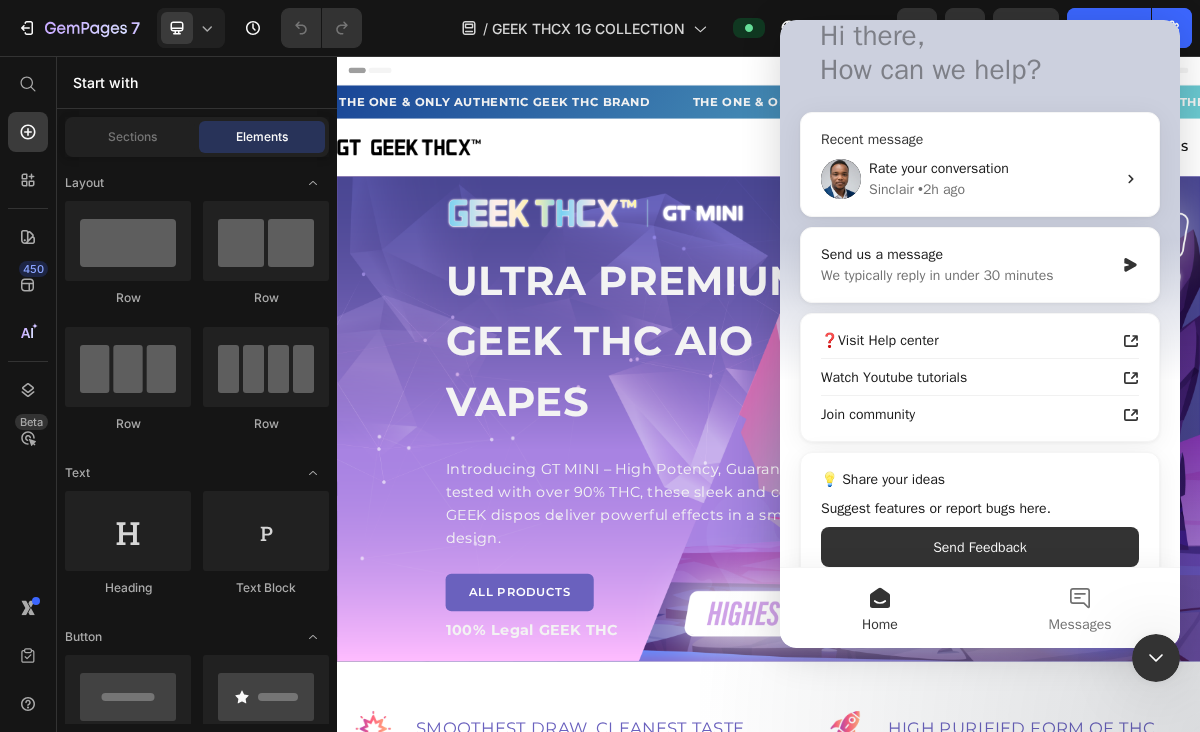click on "[PERSON_NAME] •  2h ago" at bounding box center [992, 189] 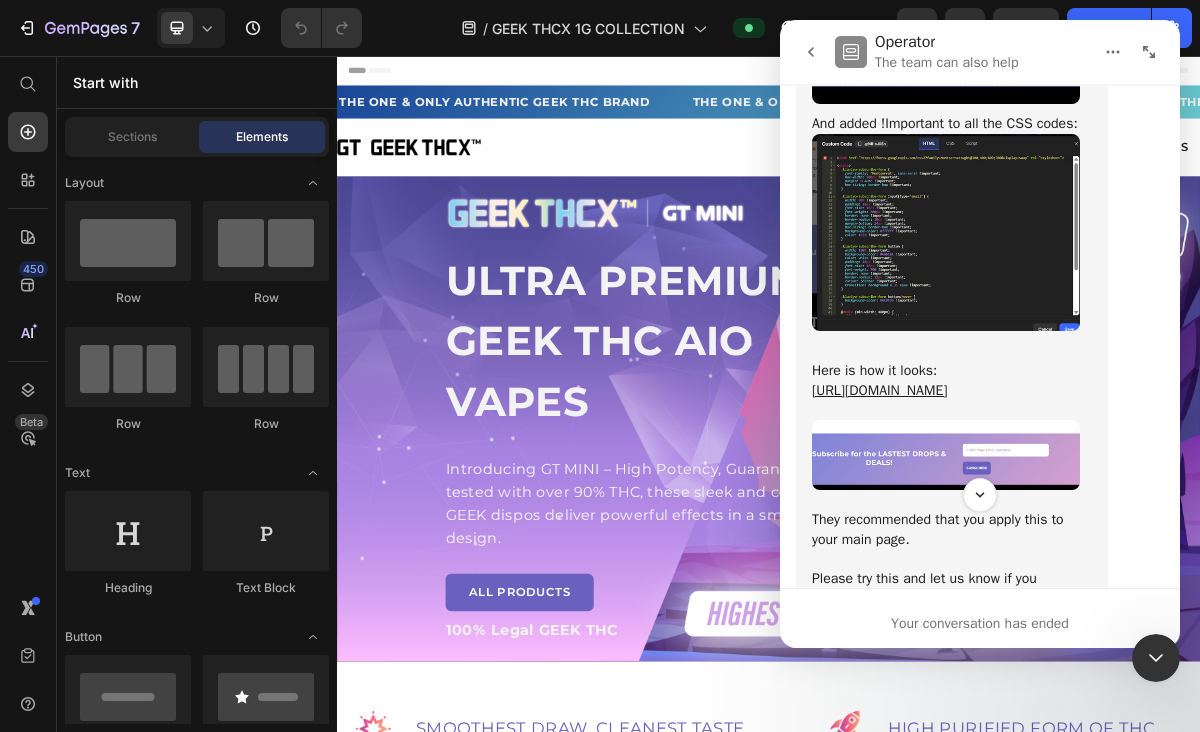 scroll, scrollTop: 2790, scrollLeft: 0, axis: vertical 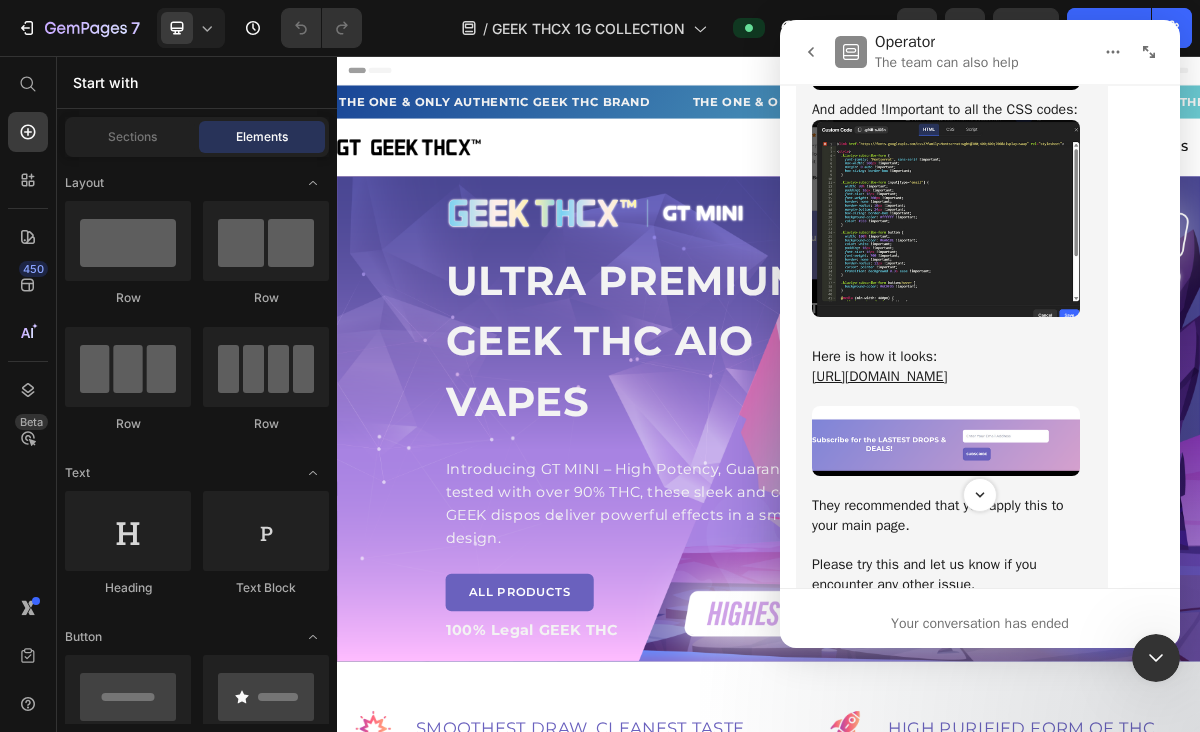 click at bounding box center [946, 218] 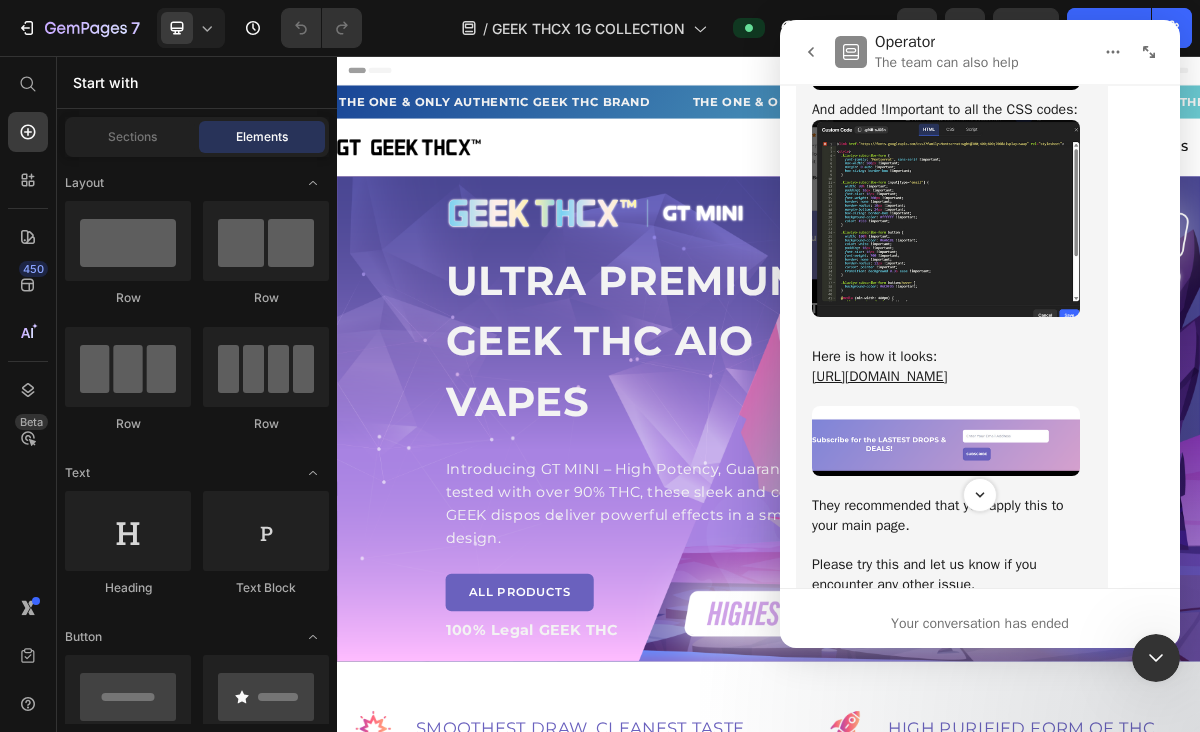 scroll, scrollTop: 0, scrollLeft: 0, axis: both 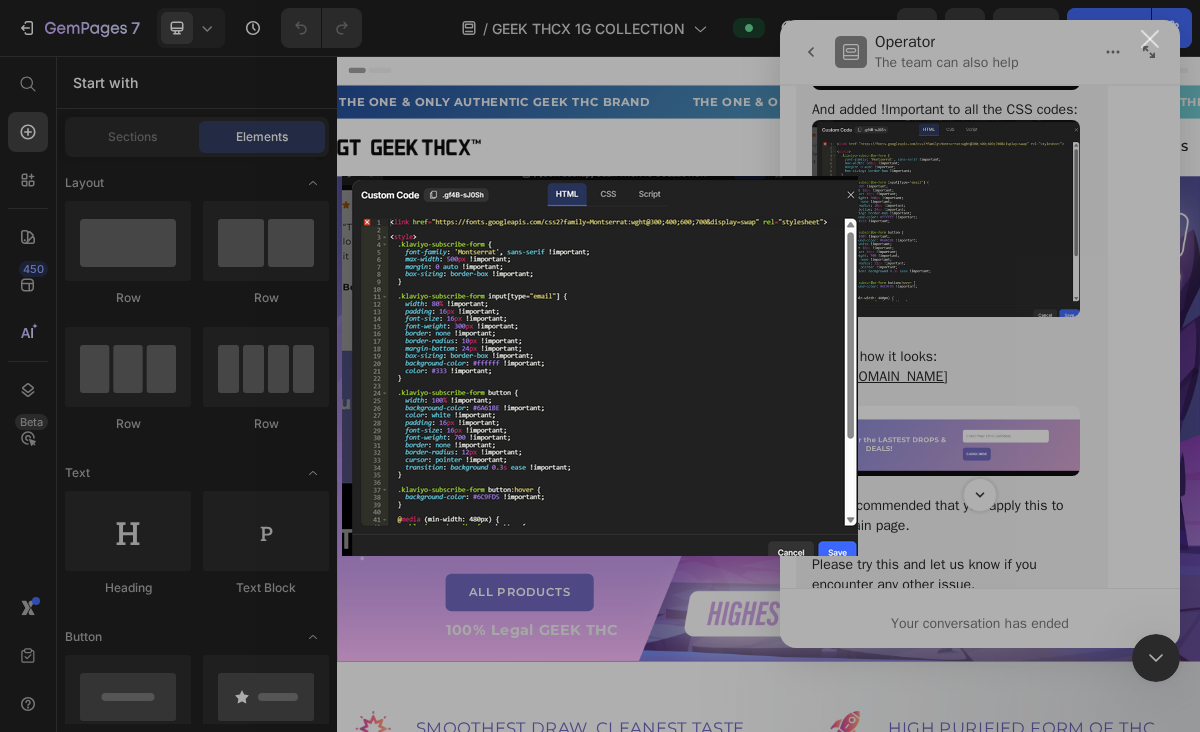 click at bounding box center (600, 366) 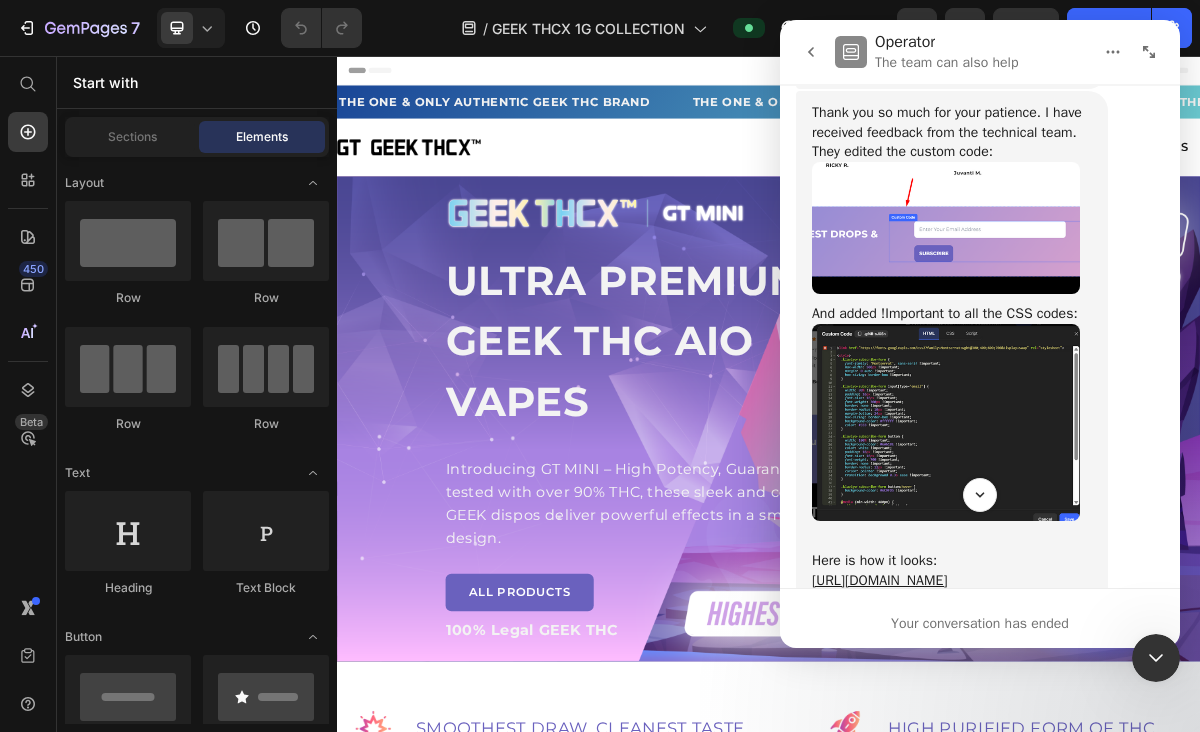 scroll, scrollTop: 2589, scrollLeft: 0, axis: vertical 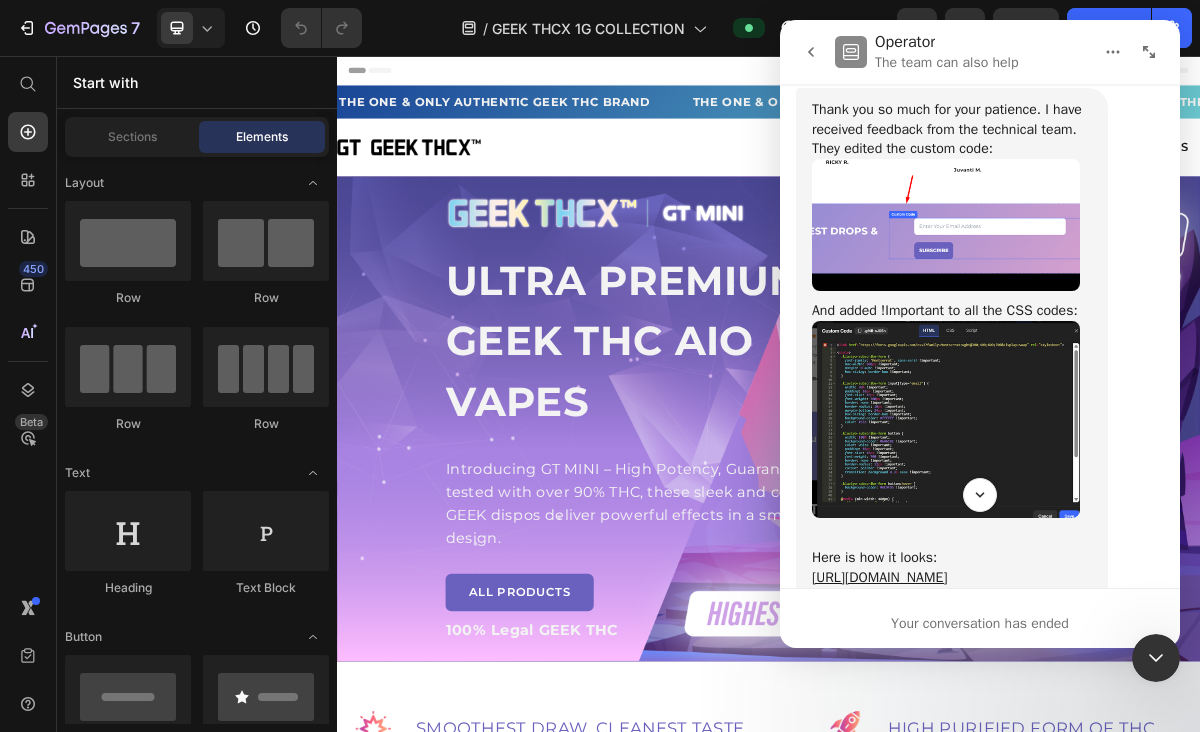 click at bounding box center (946, 225) 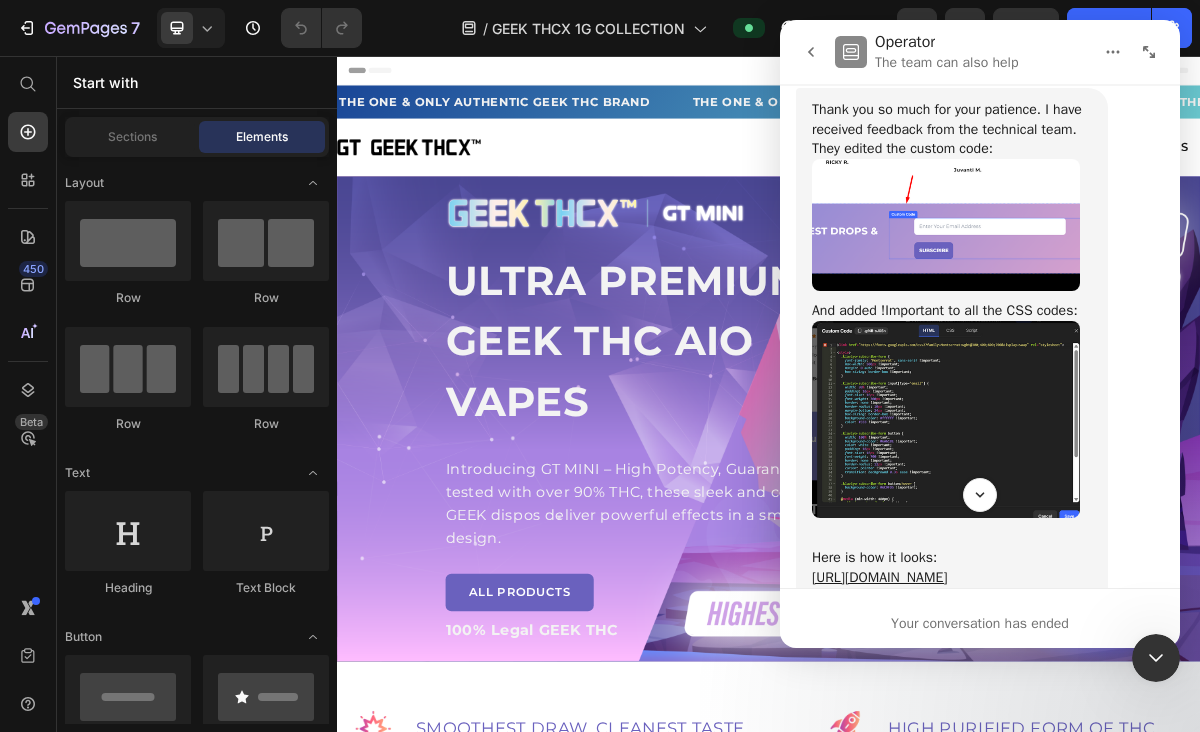 scroll, scrollTop: 0, scrollLeft: 0, axis: both 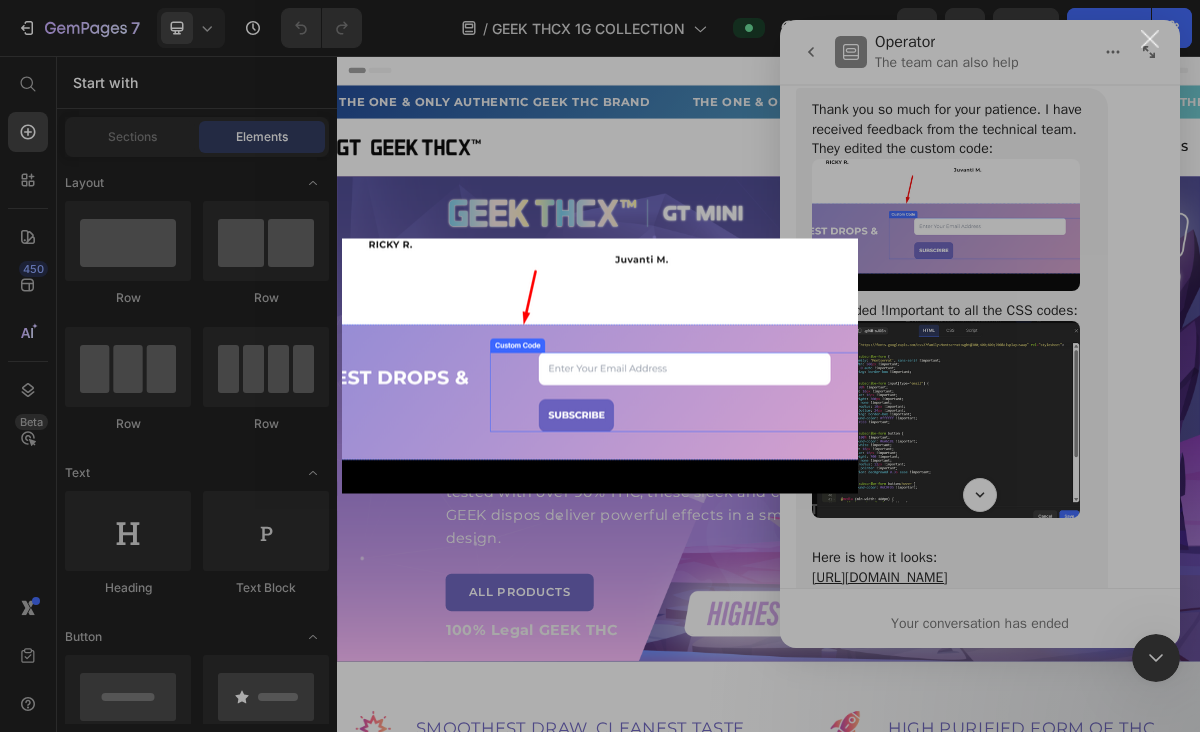 drag, startPoint x: 196, startPoint y: 252, endPoint x: 976, endPoint y: 272, distance: 780.25635 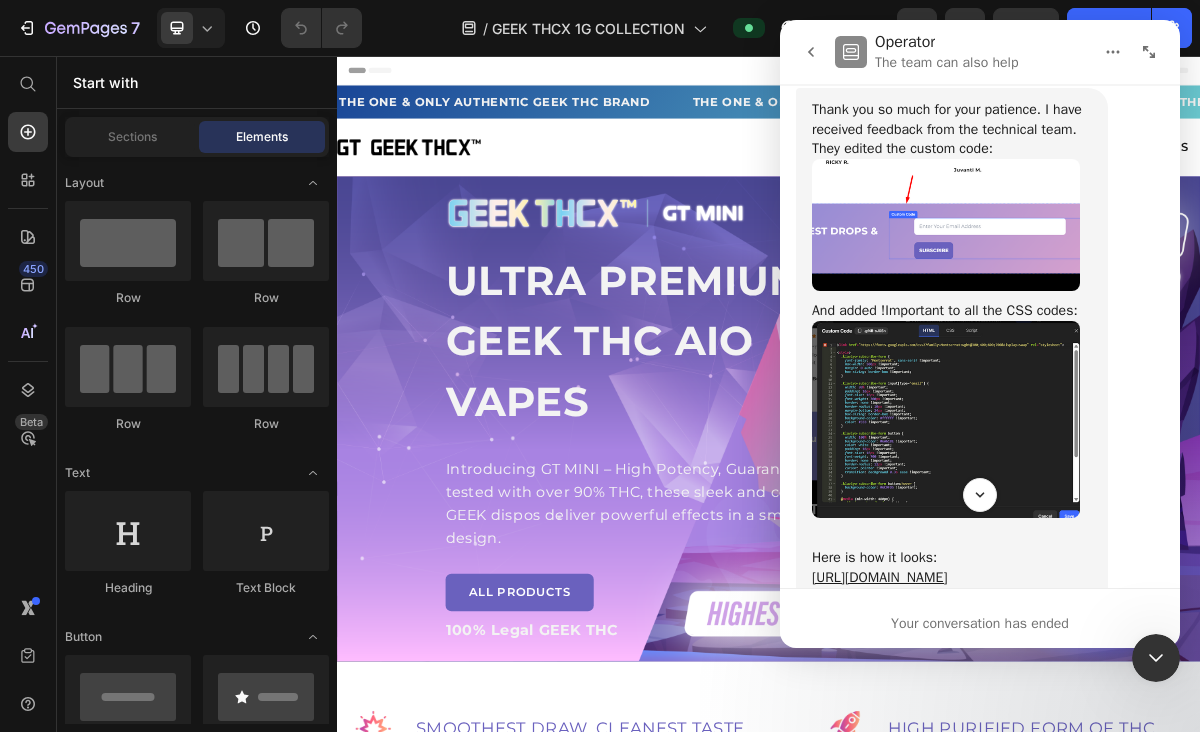 scroll, scrollTop: 2782, scrollLeft: 0, axis: vertical 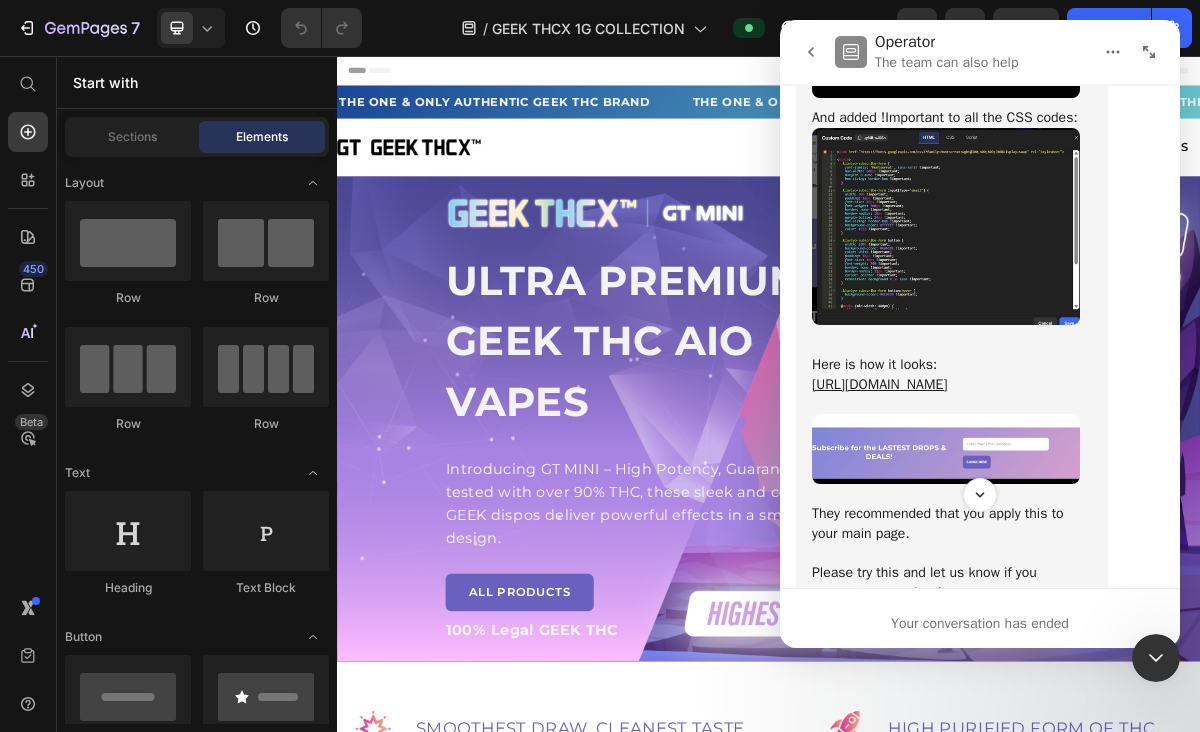 click at bounding box center [946, 226] 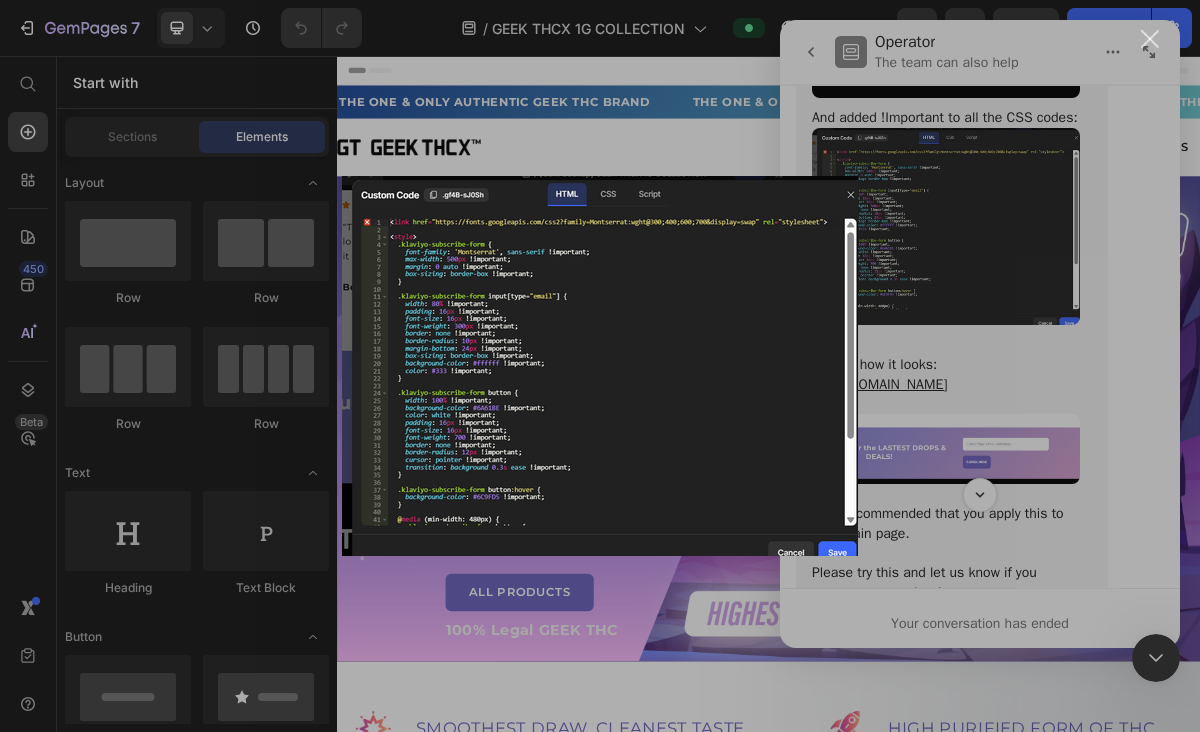 scroll, scrollTop: 0, scrollLeft: 0, axis: both 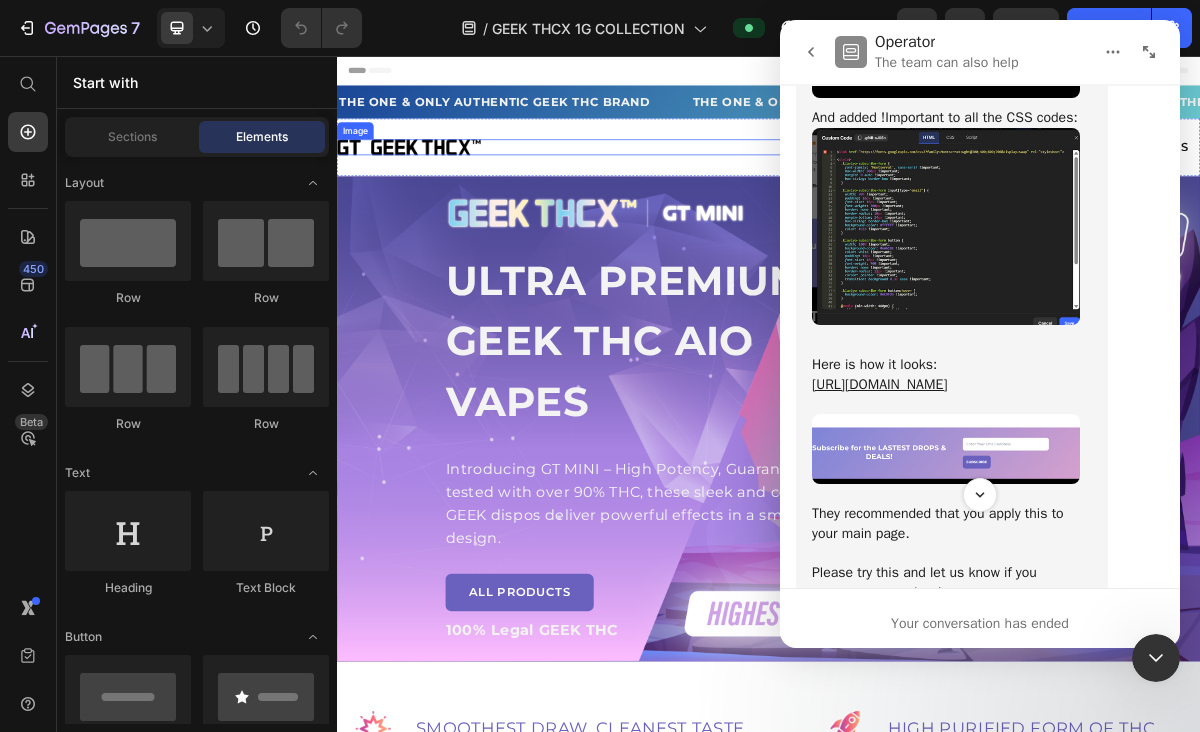 click on "Image" at bounding box center [784, 183] 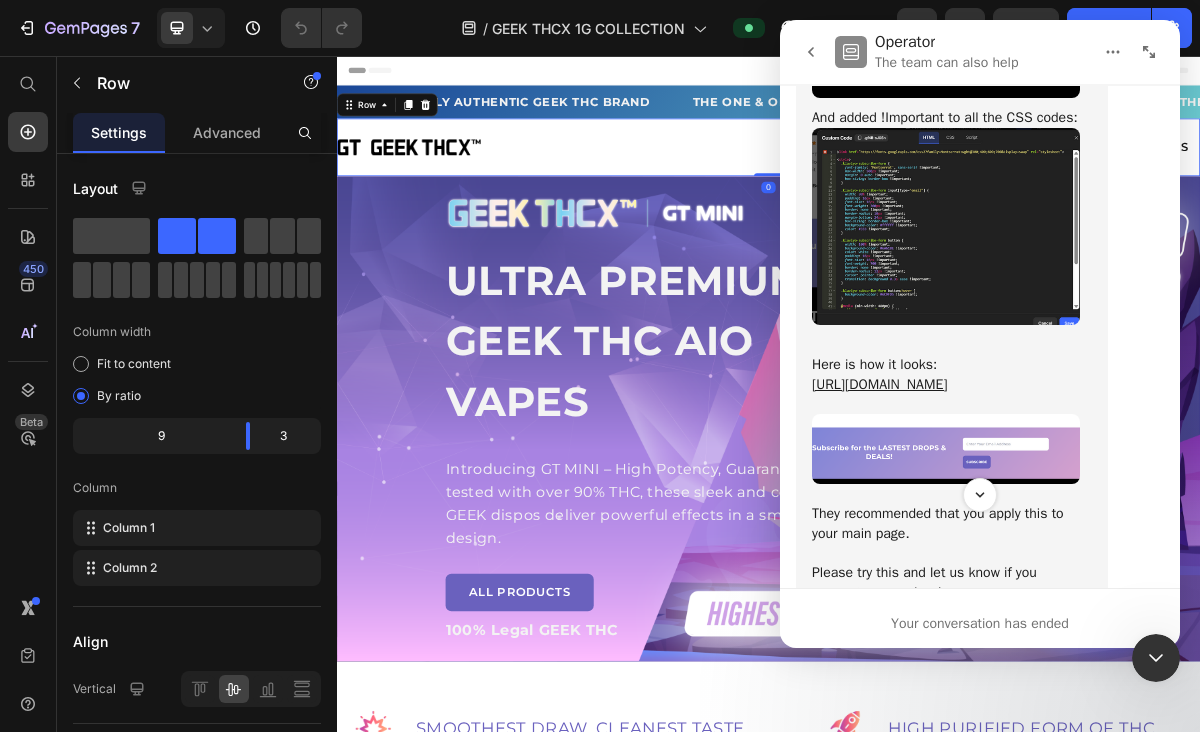 click at bounding box center (1149, 52) 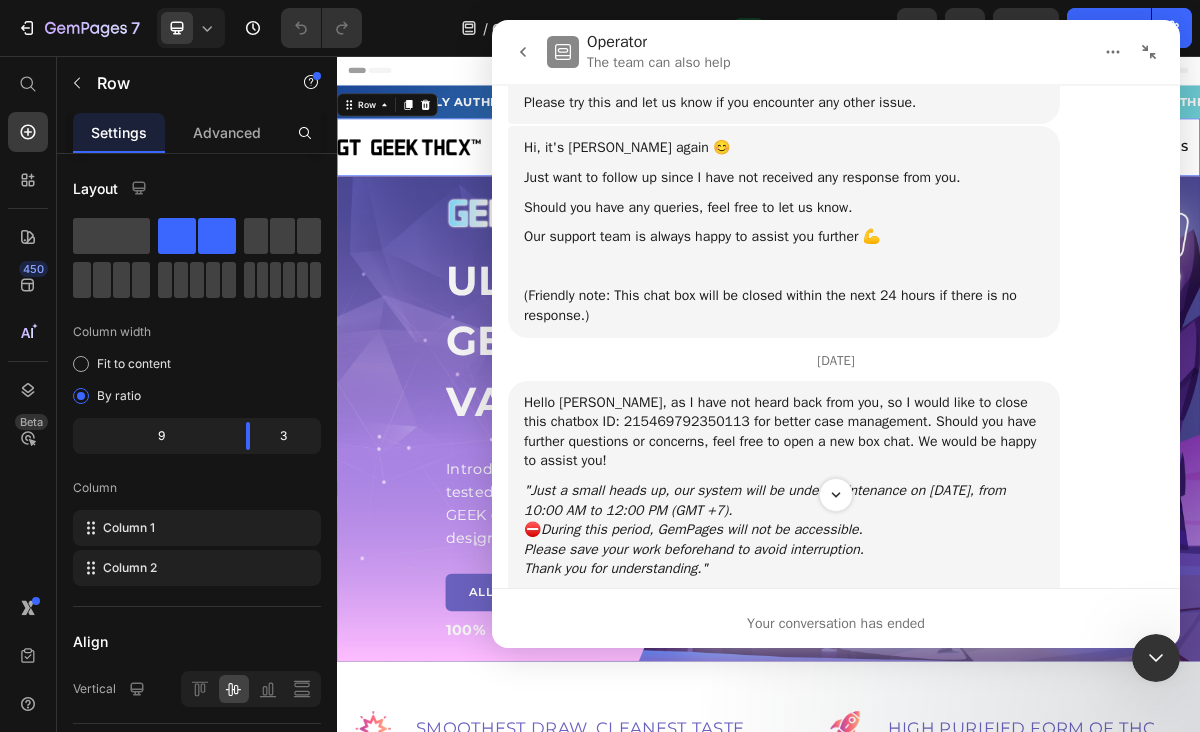 click at bounding box center [1149, 52] 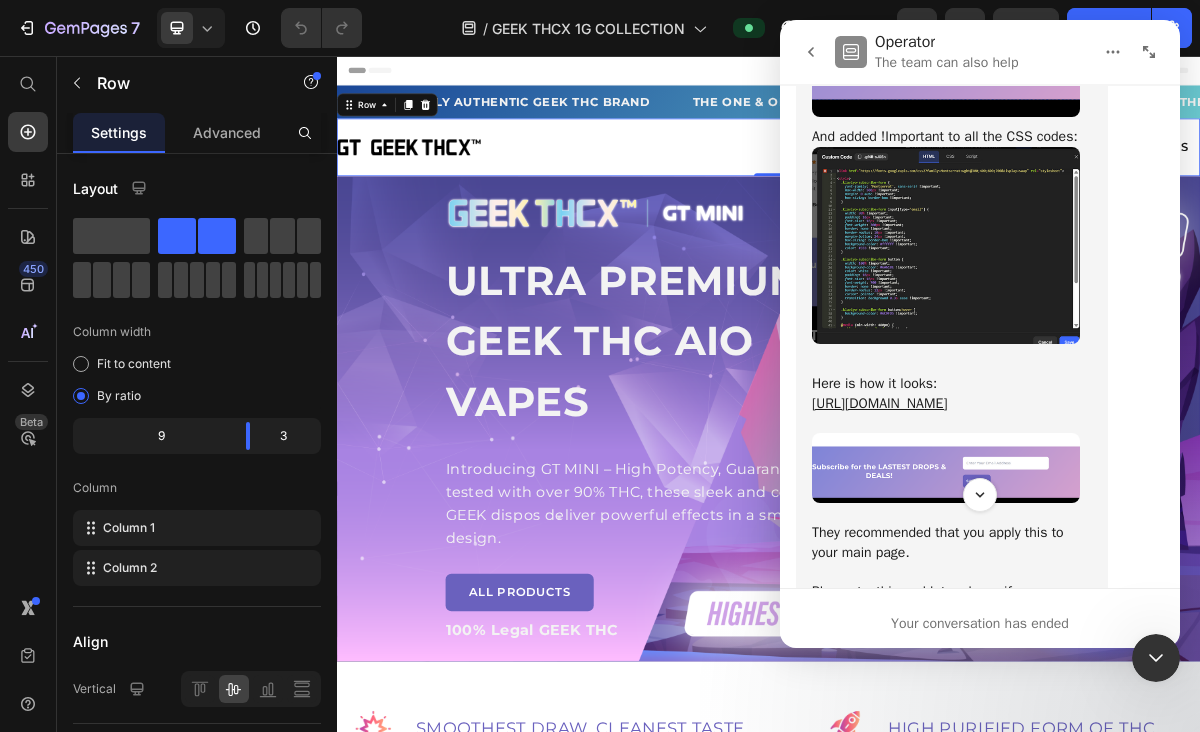 scroll, scrollTop: 2782, scrollLeft: 0, axis: vertical 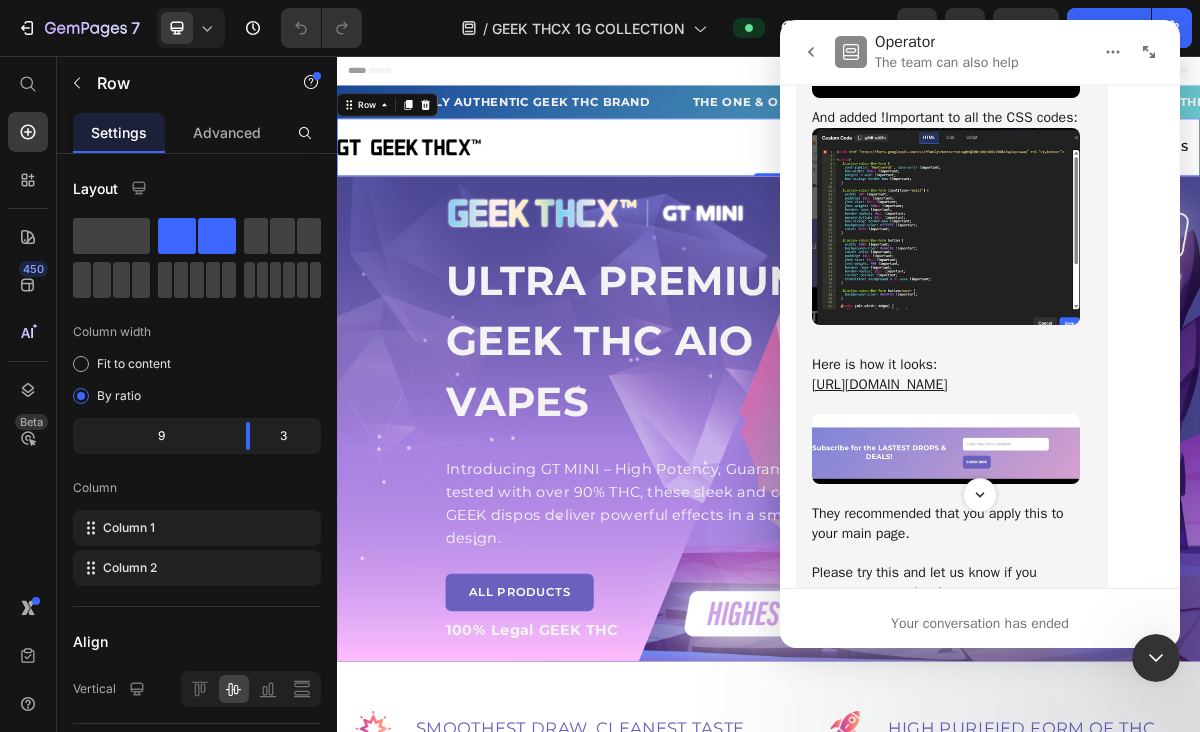 click at bounding box center [811, 52] 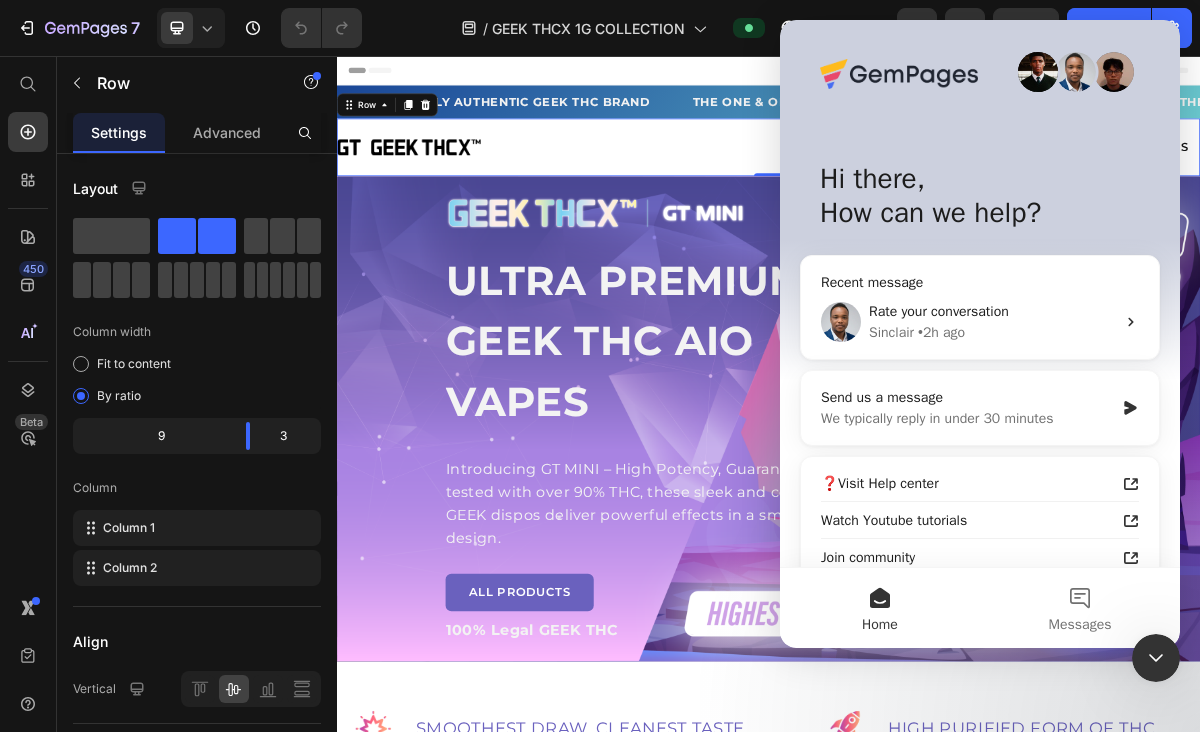 scroll, scrollTop: 0, scrollLeft: 0, axis: both 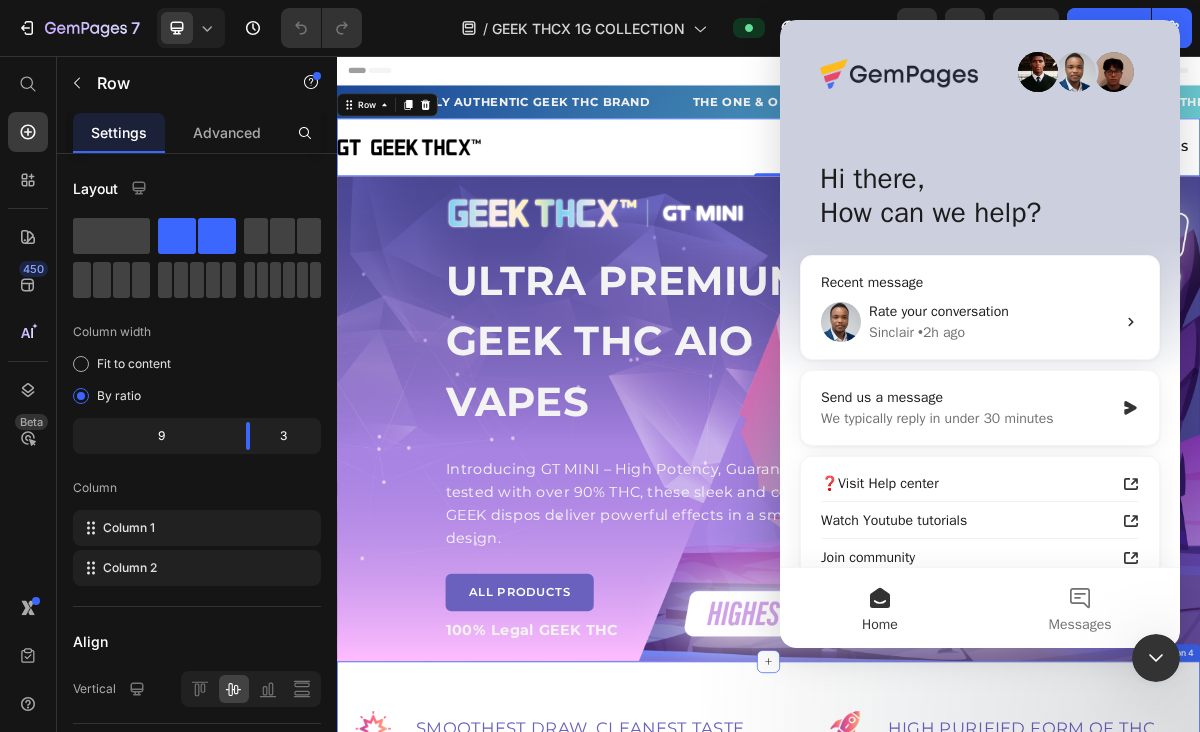 click at bounding box center (1156, 658) 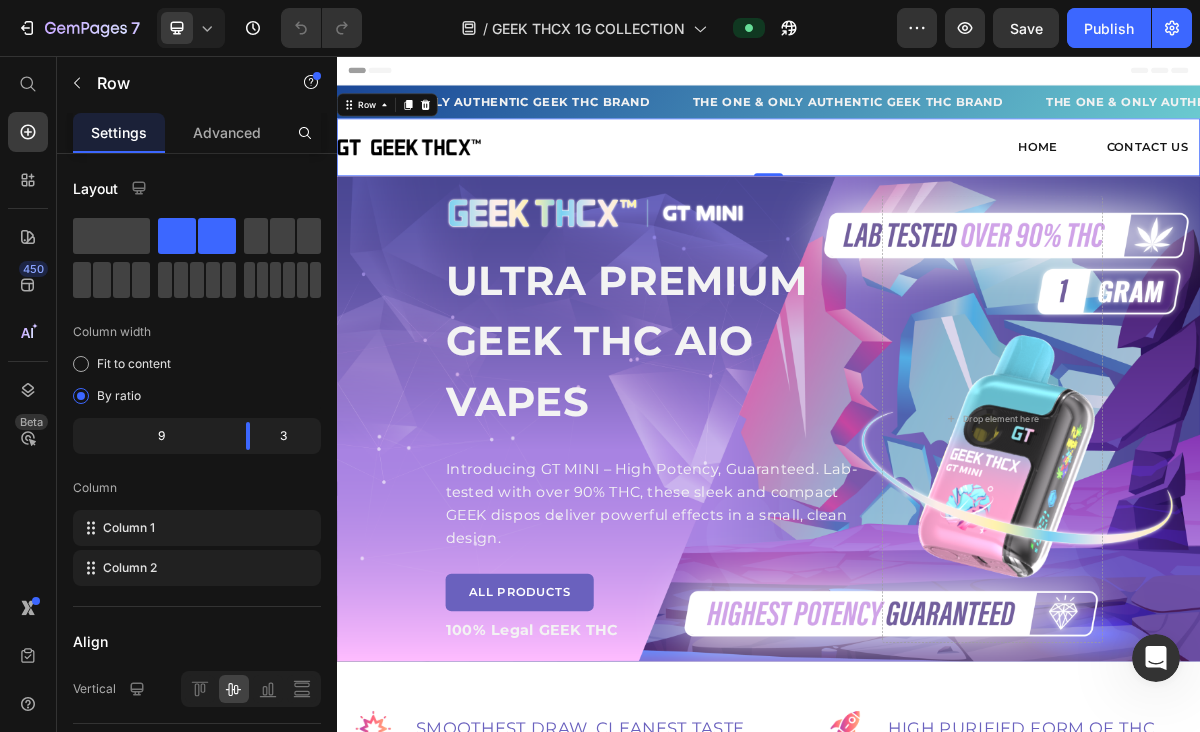 scroll, scrollTop: 0, scrollLeft: 0, axis: both 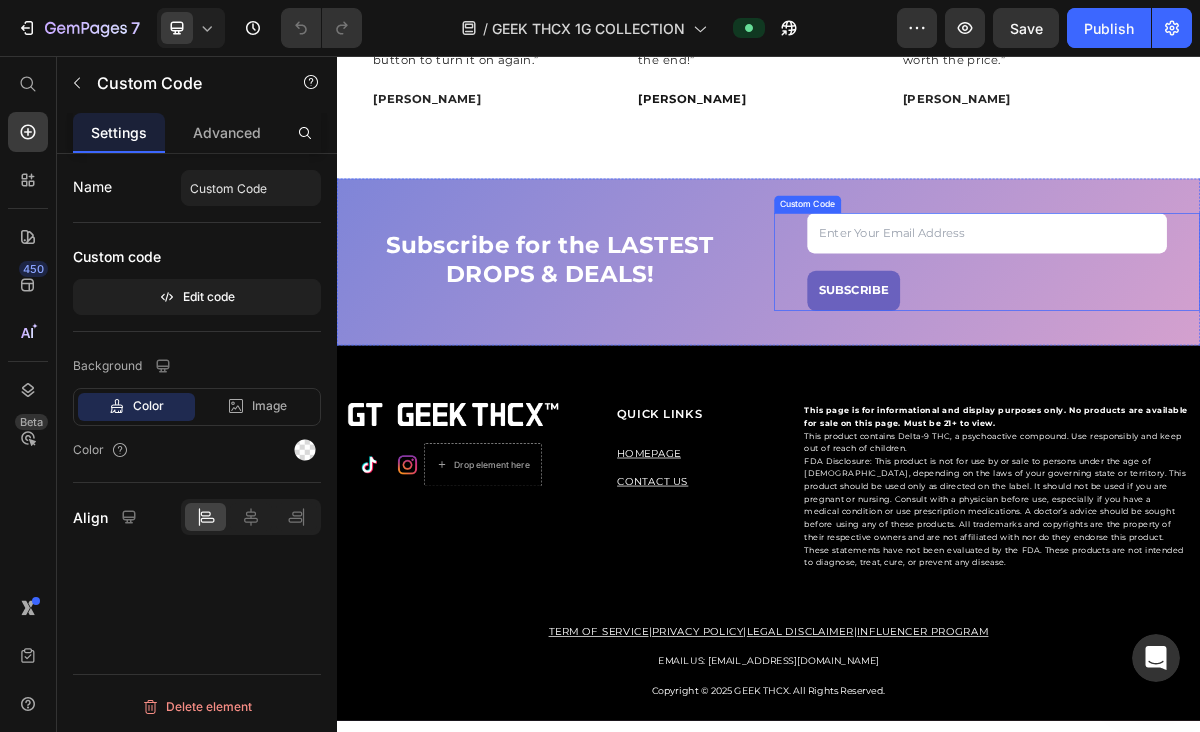 click on "SUBSCRIBE" at bounding box center (1241, 343) 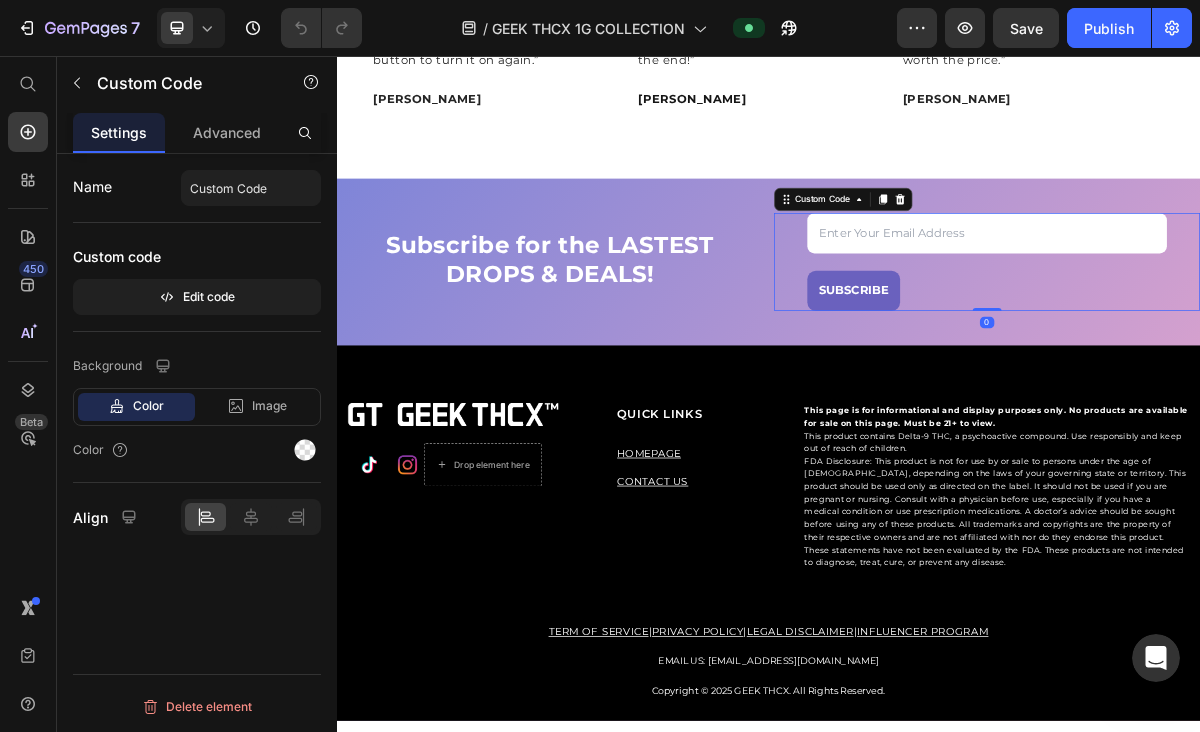 click on "SUBSCRIBE" at bounding box center (1241, 343) 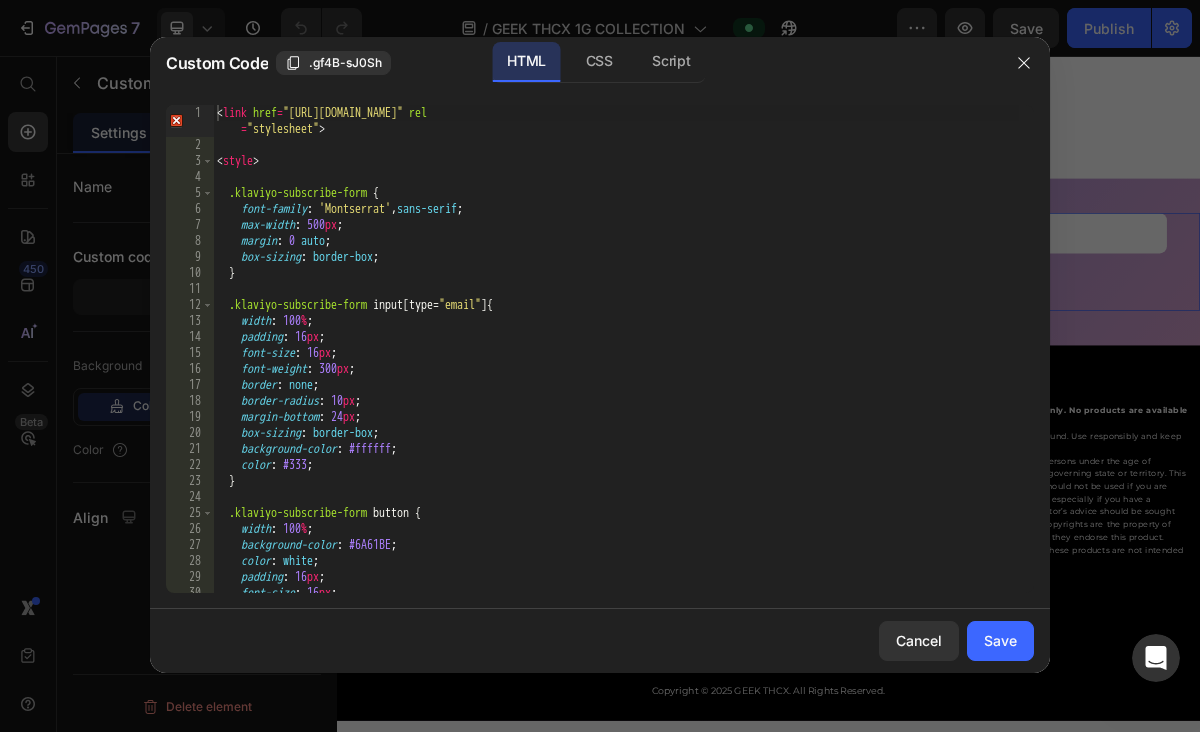 click at bounding box center (600, 366) 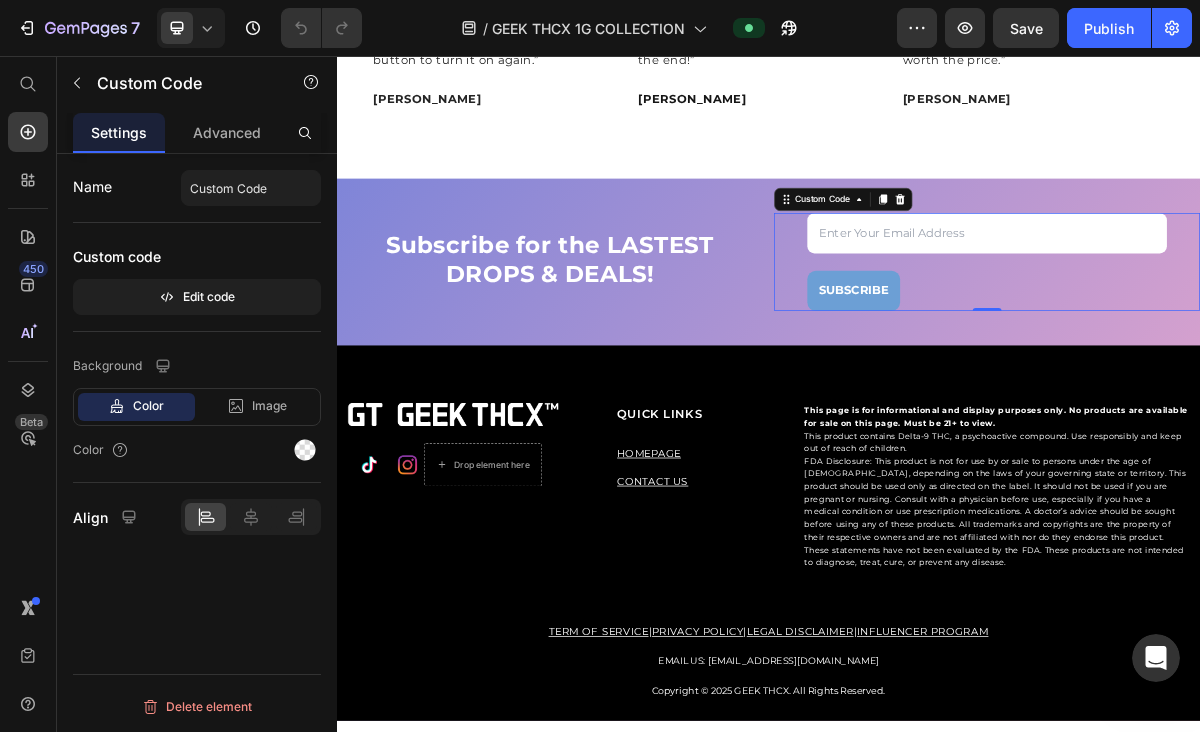click on "SUBSCRIBE" at bounding box center [1055, 383] 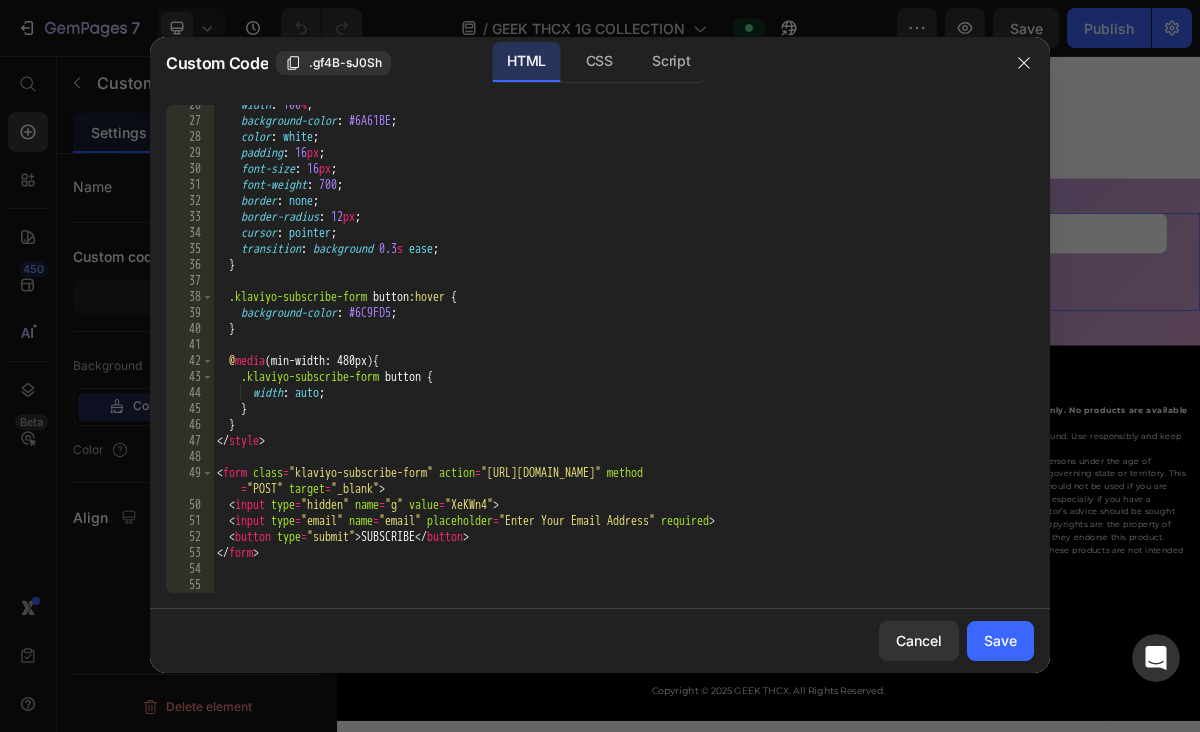 scroll, scrollTop: 424, scrollLeft: 0, axis: vertical 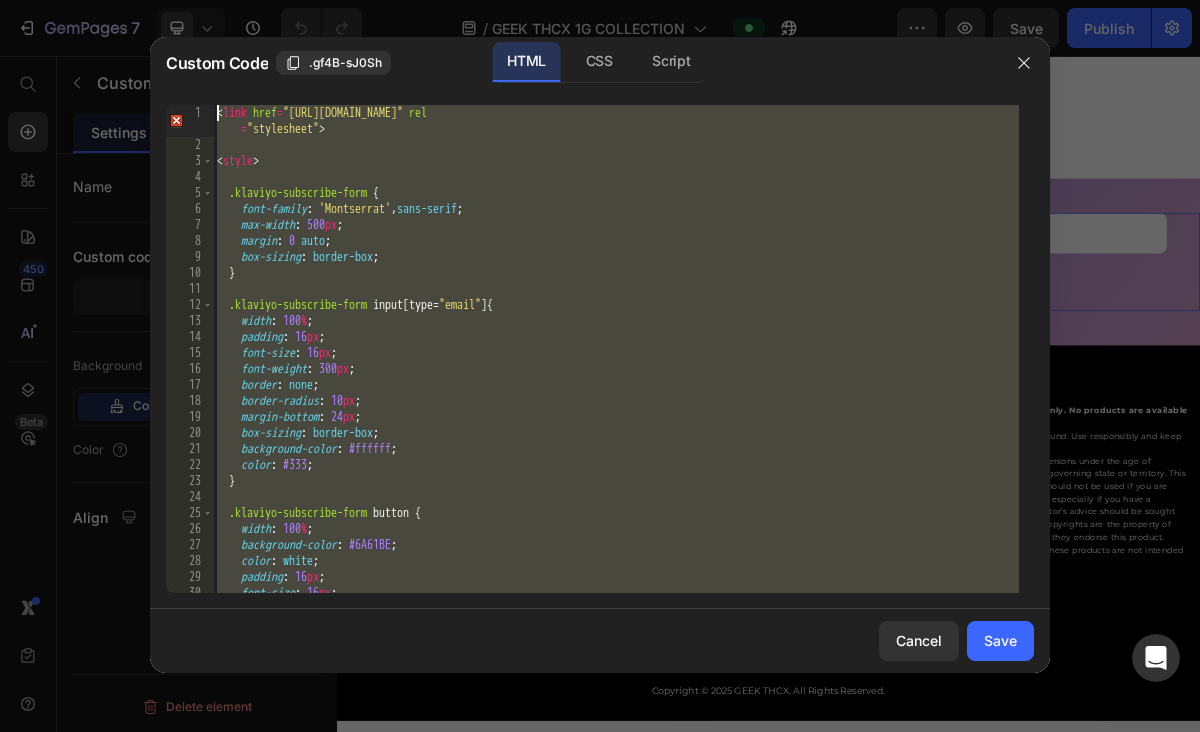 drag, startPoint x: 291, startPoint y: 583, endPoint x: 234, endPoint y: -15, distance: 600.7104 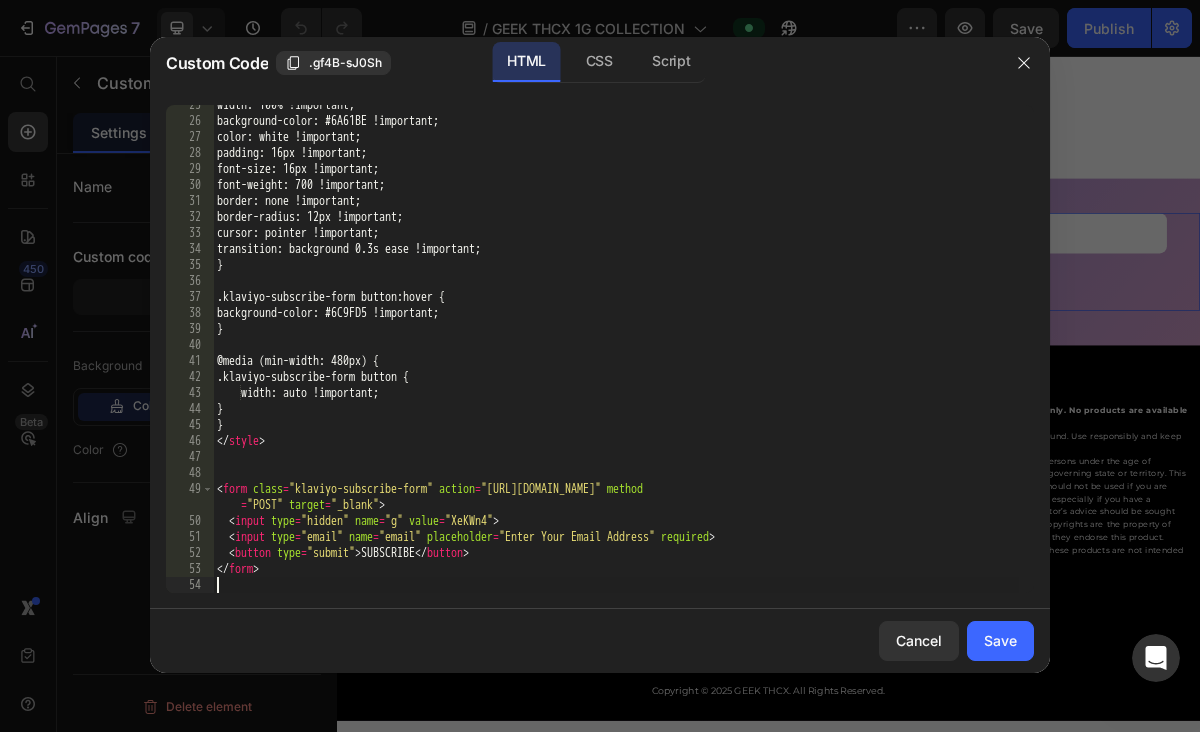 scroll, scrollTop: 408, scrollLeft: 0, axis: vertical 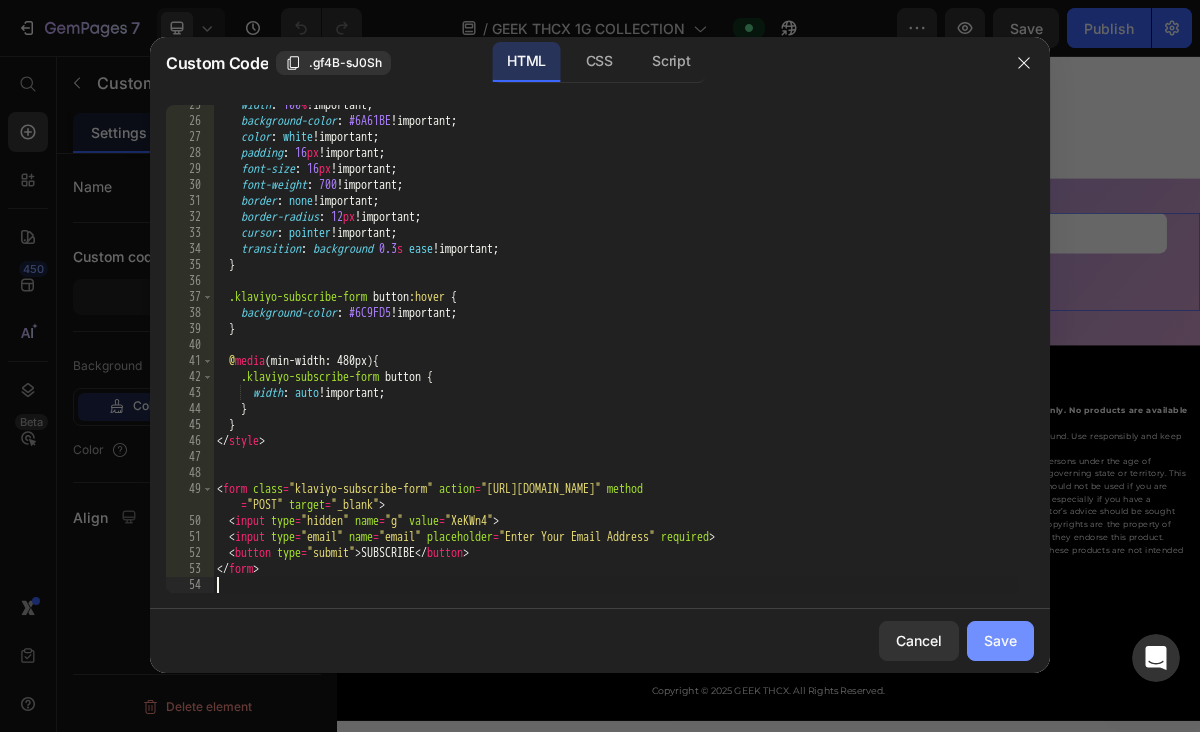 drag, startPoint x: 973, startPoint y: 634, endPoint x: 885, endPoint y: 804, distance: 191.42622 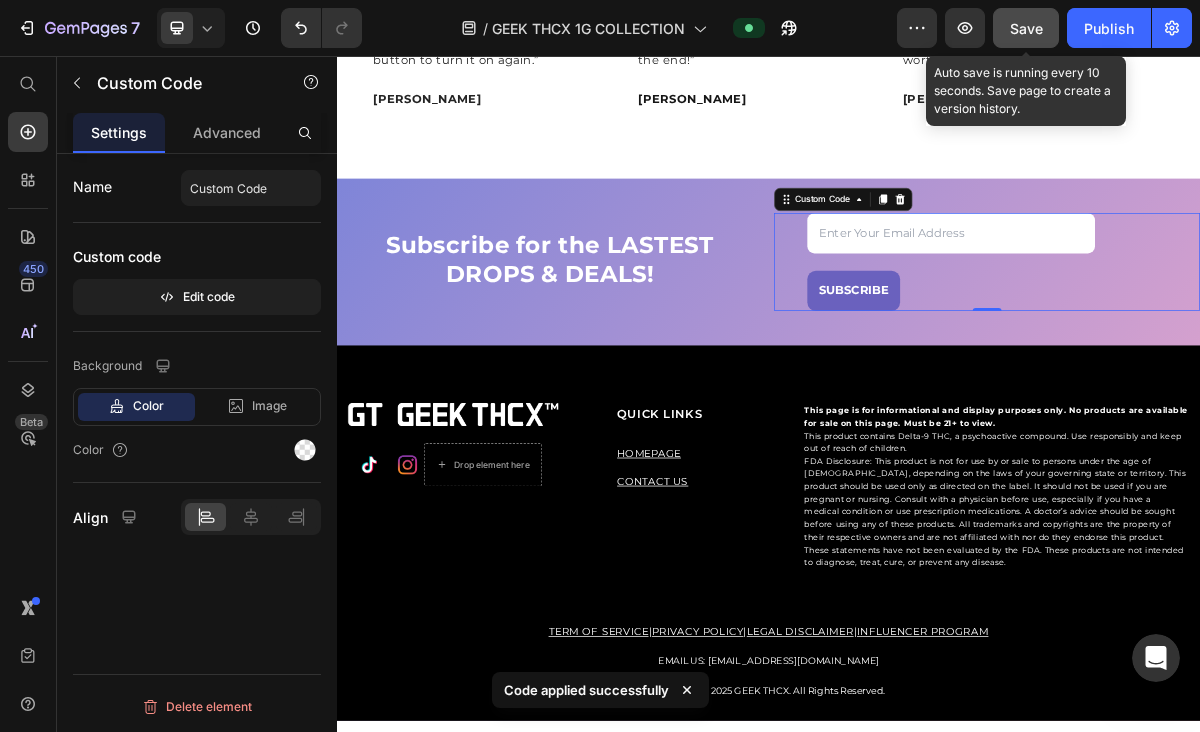 click on "Save" at bounding box center (1026, 28) 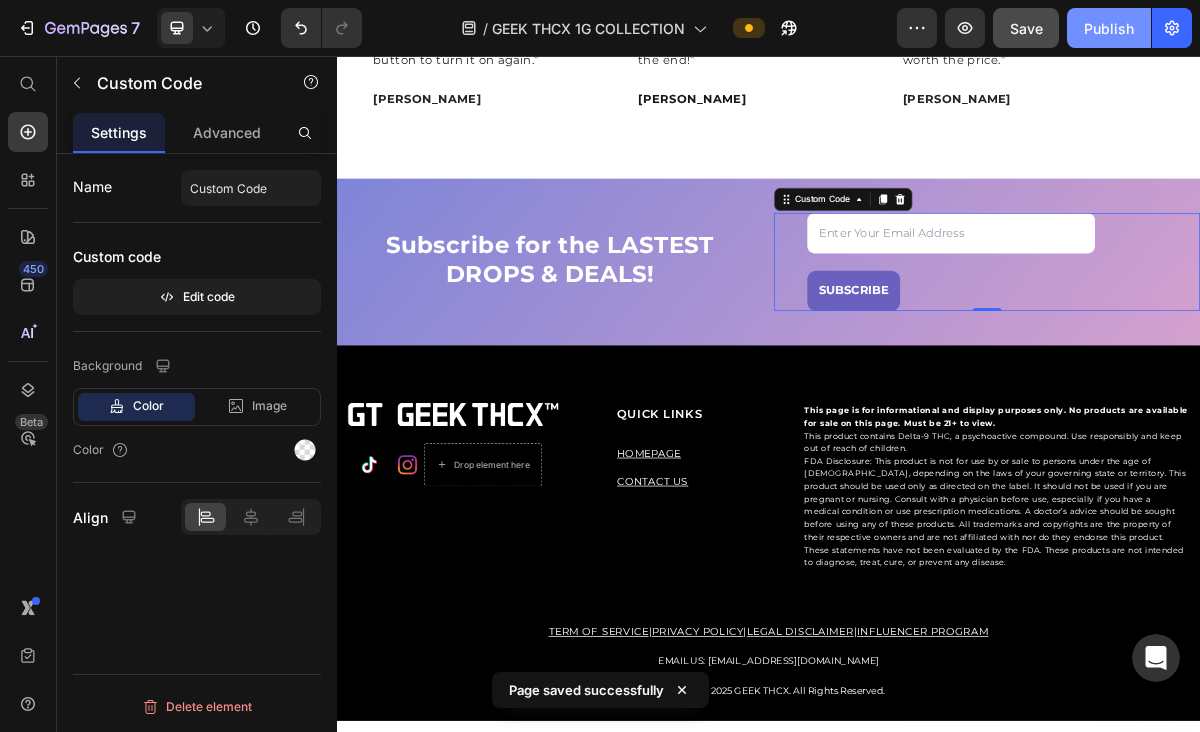 click on "Publish" 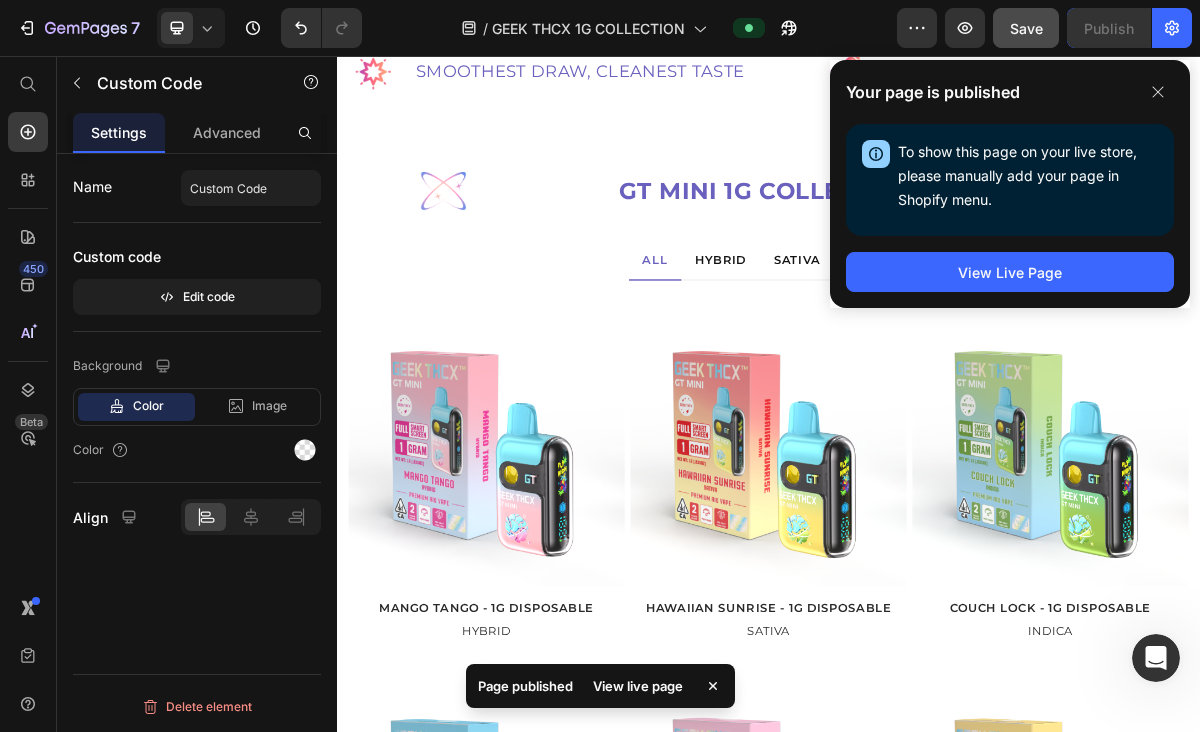scroll, scrollTop: 899, scrollLeft: 0, axis: vertical 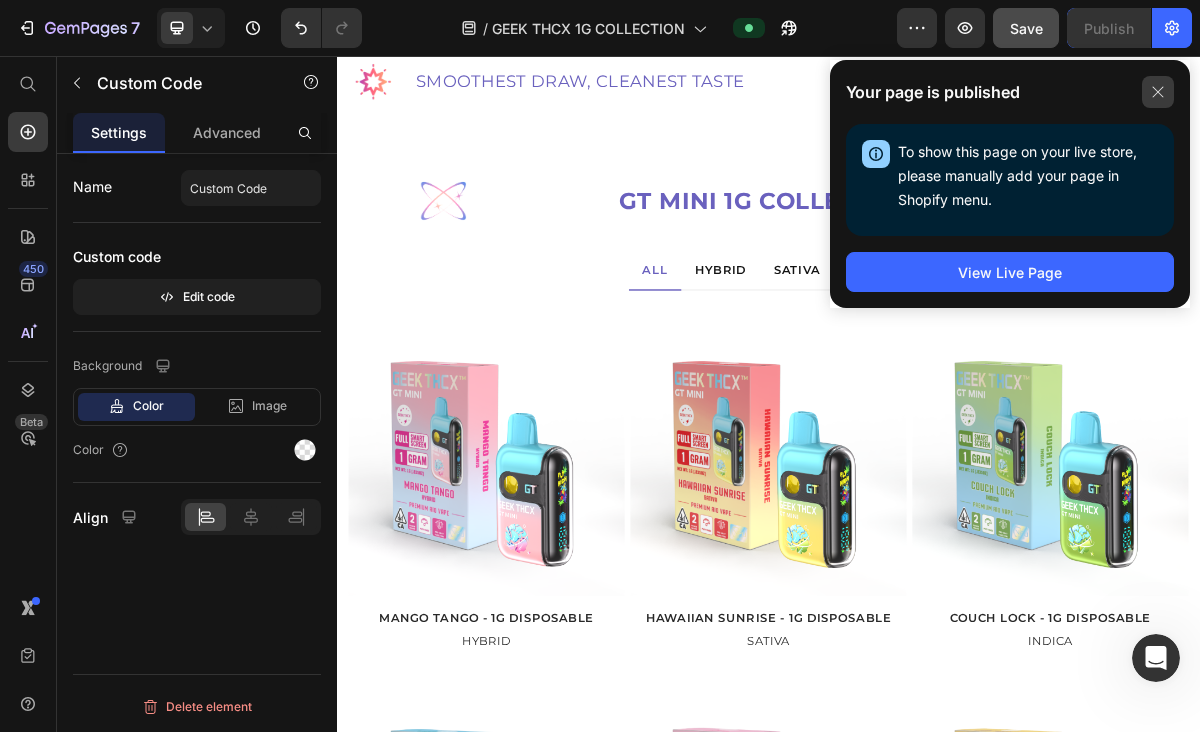 click 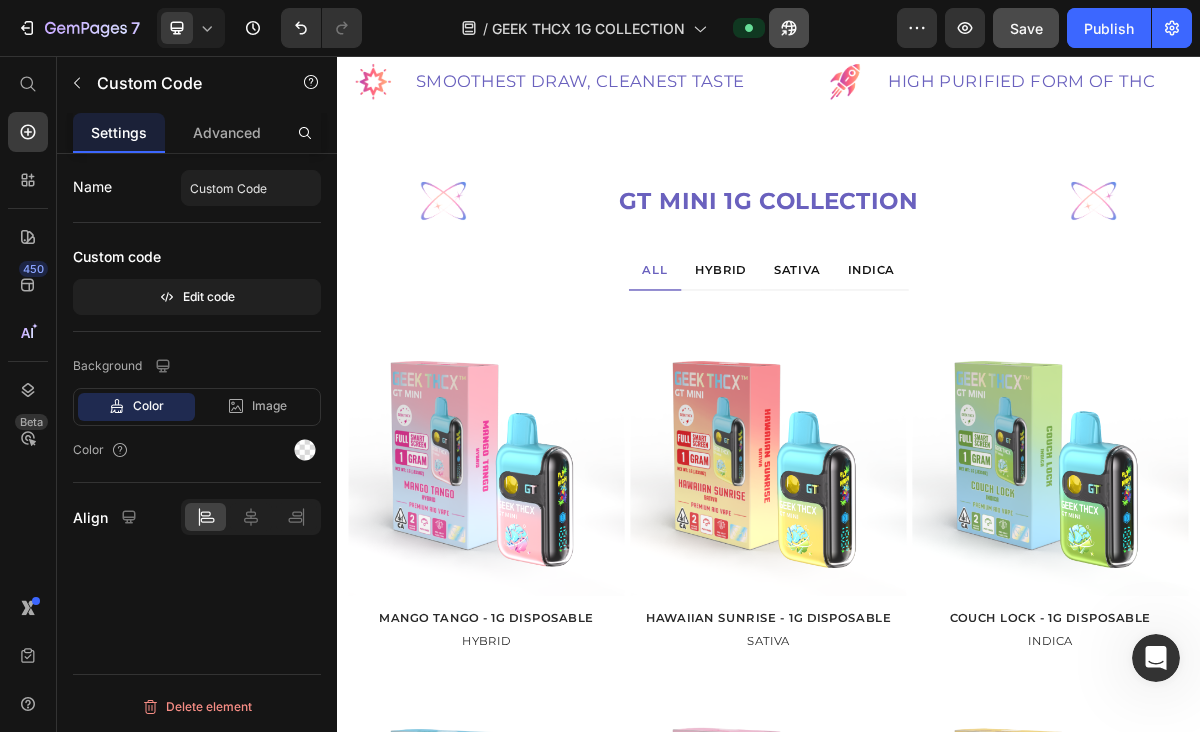 click 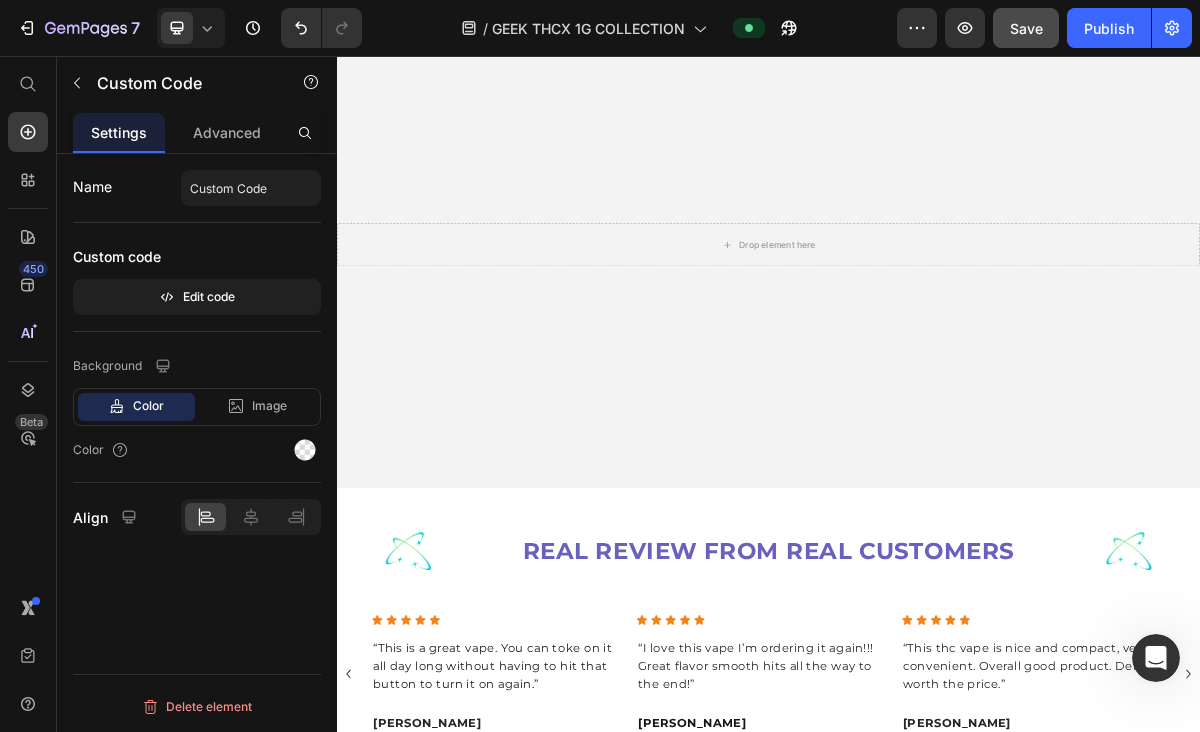 scroll, scrollTop: 3127, scrollLeft: 0, axis: vertical 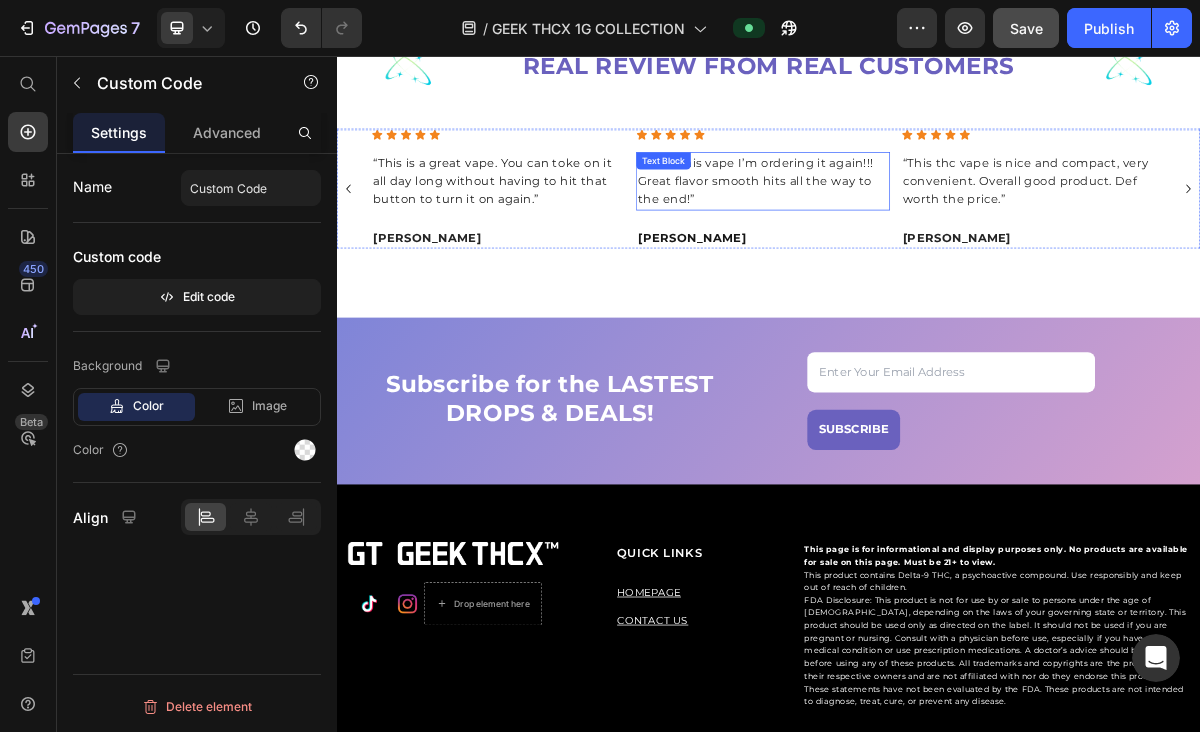 click on "“I love this vape I’m ordering it again!!! Great flavor smooth hits all the way to the end!”" at bounding box center (918, 230) 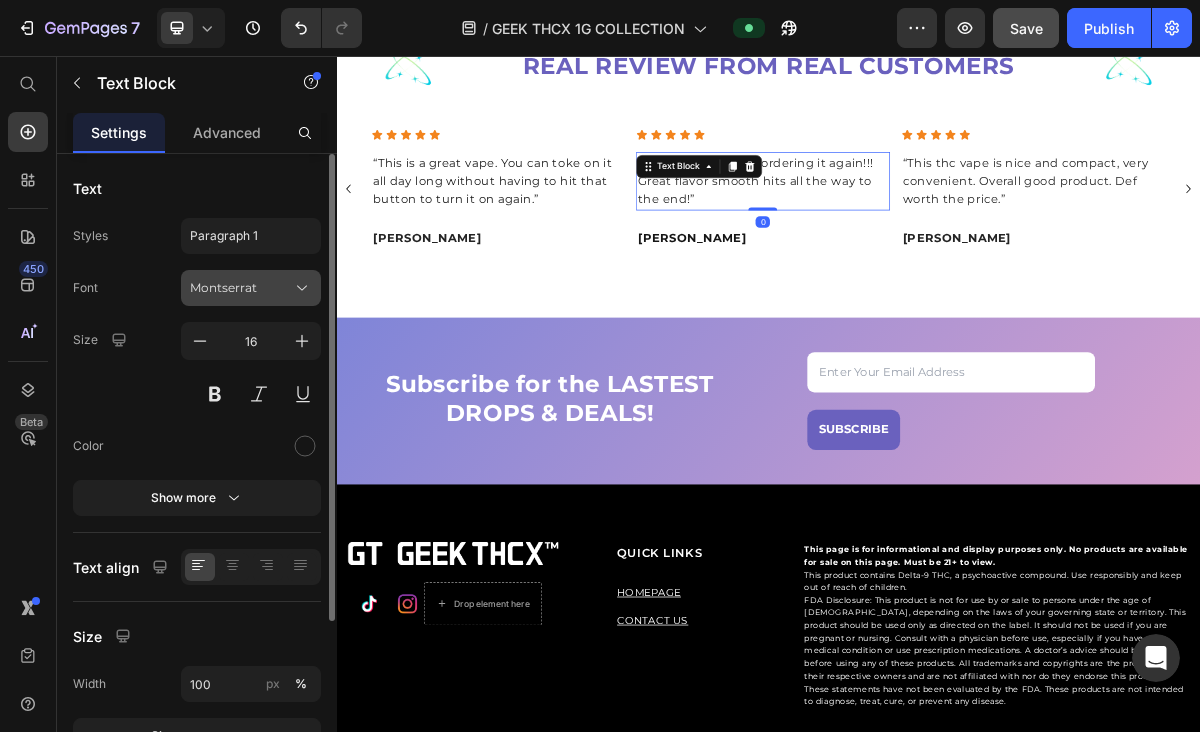 click on "Montserrat" at bounding box center [241, 288] 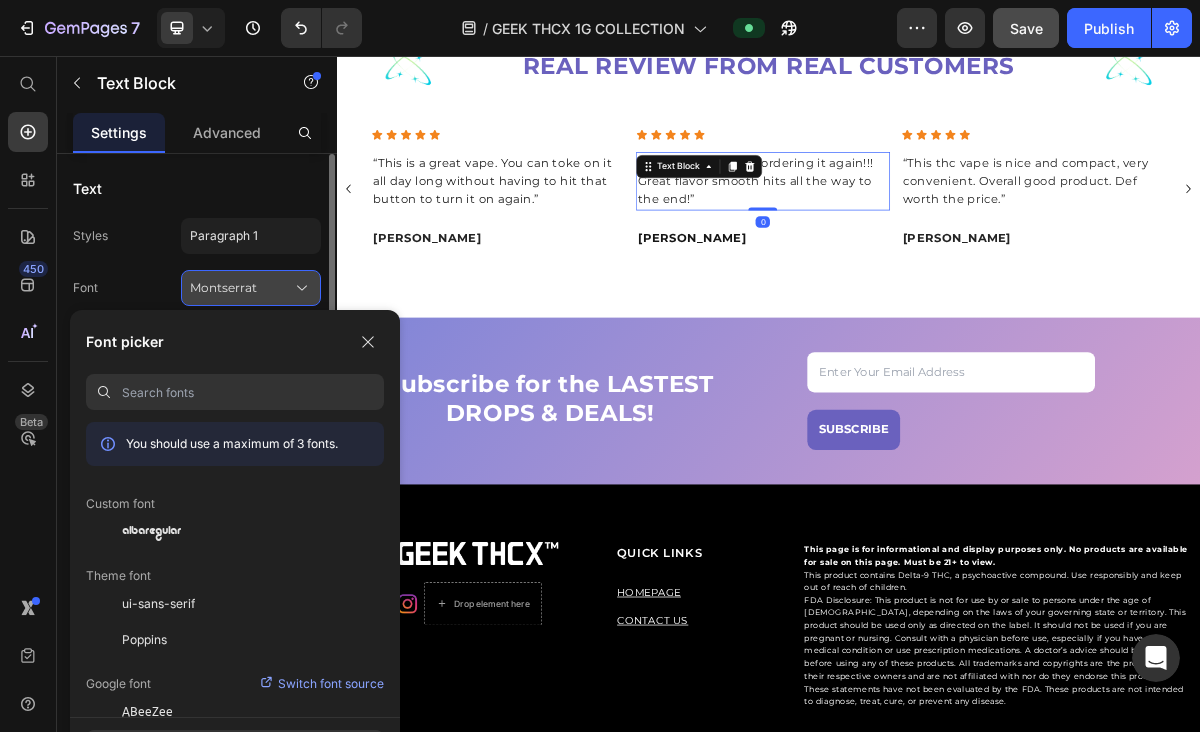 click on "Montserrat" at bounding box center [241, 288] 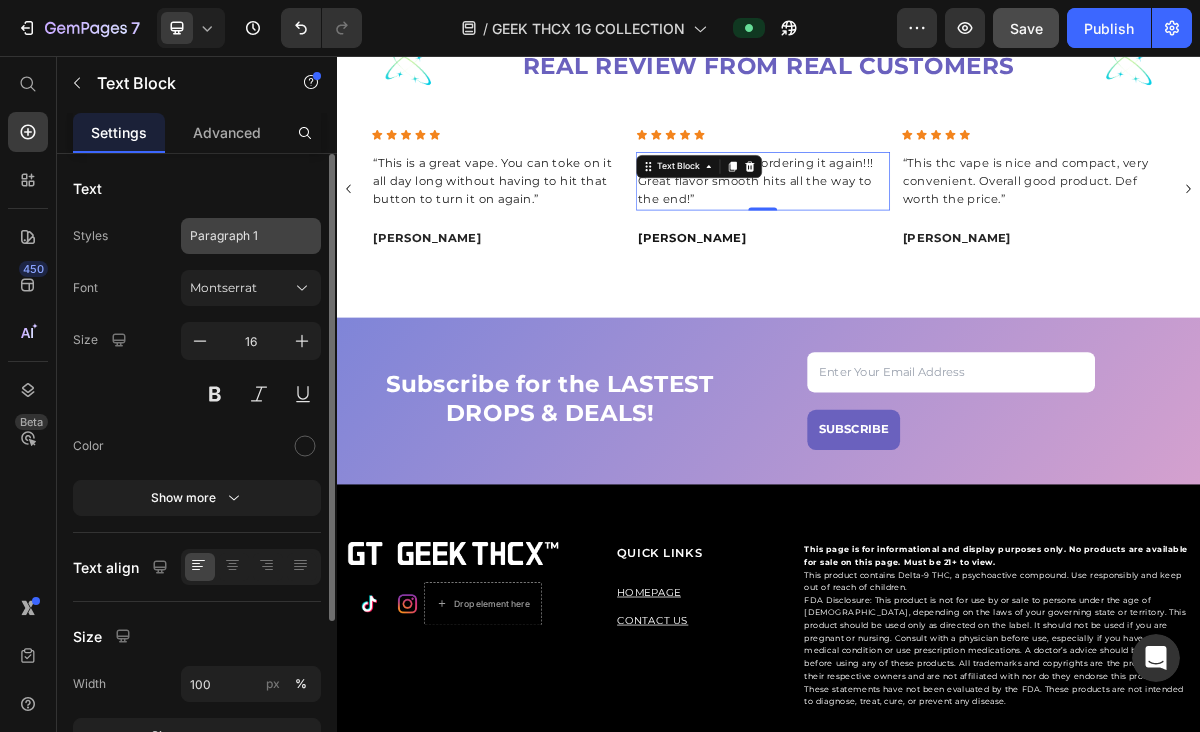 click on "Paragraph 1" at bounding box center [239, 236] 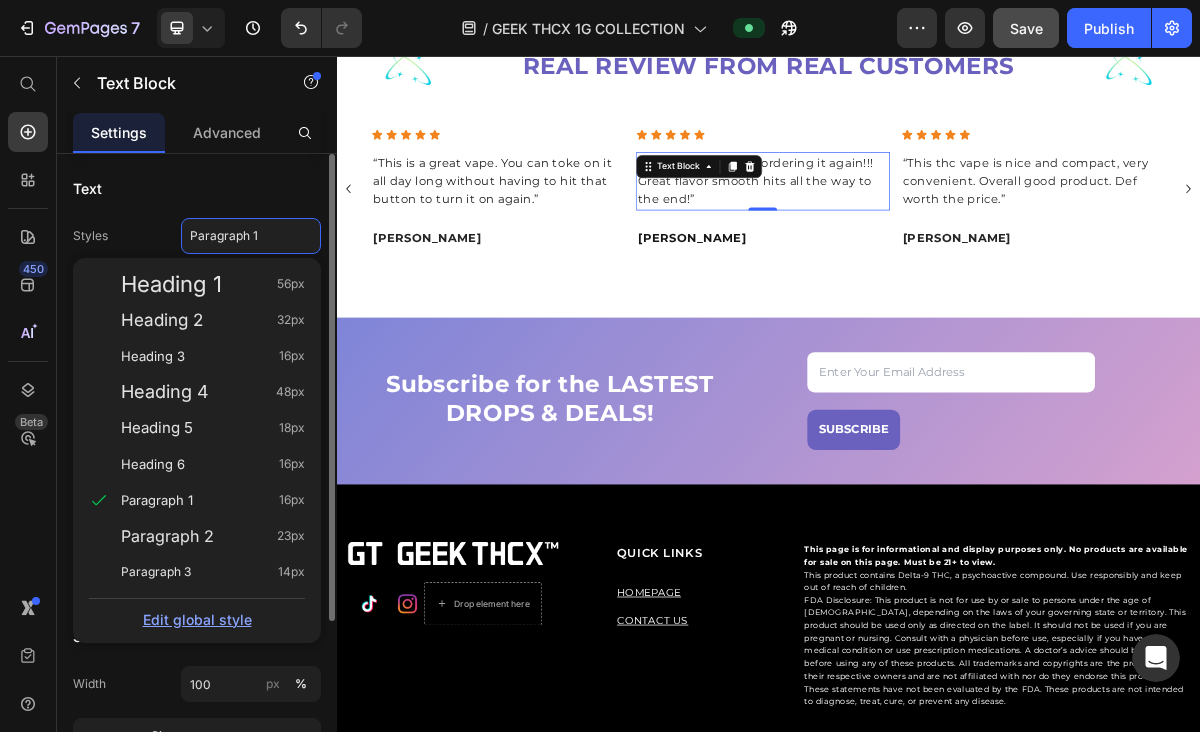 click on "Edit global style" at bounding box center (197, 619) 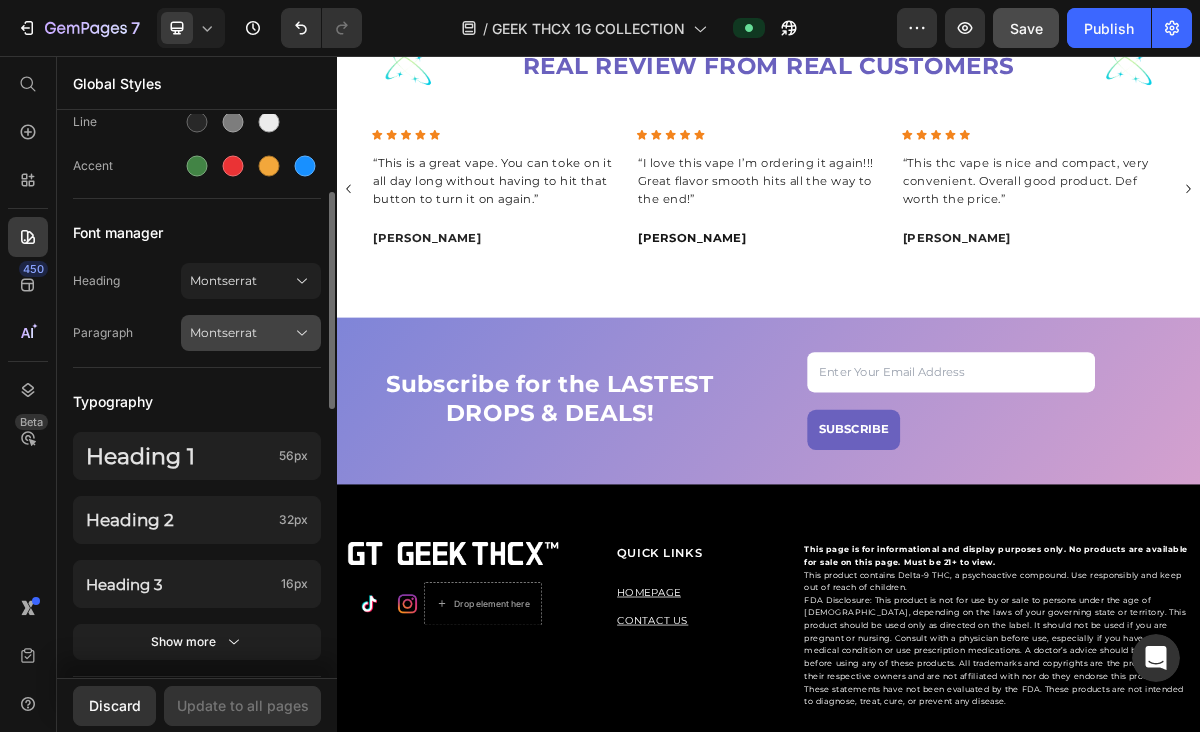 scroll, scrollTop: 368, scrollLeft: 0, axis: vertical 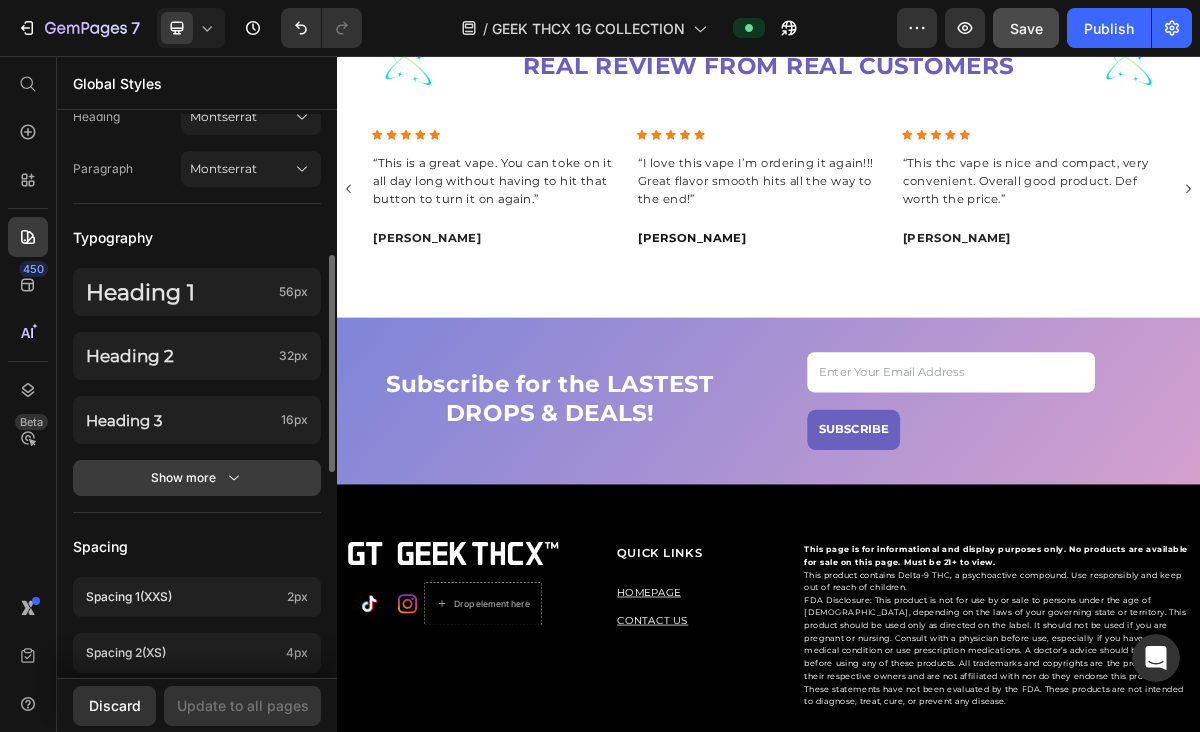 click on "Show more" 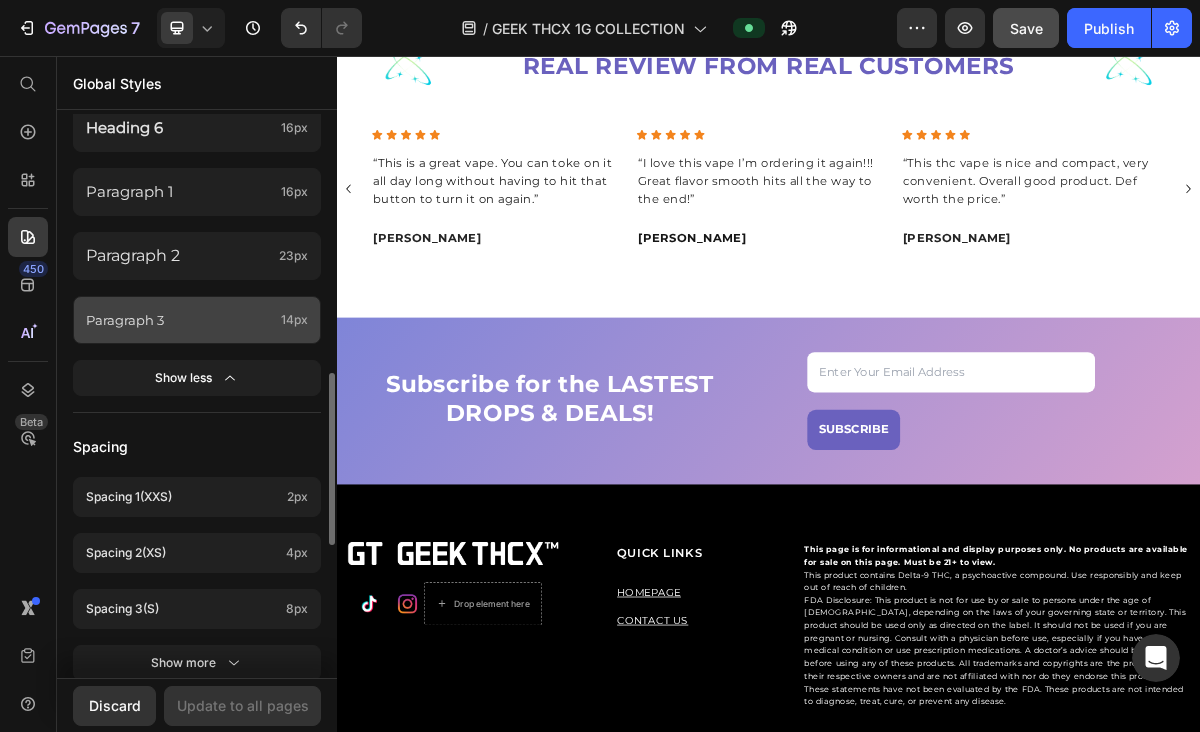 scroll, scrollTop: 848, scrollLeft: 0, axis: vertical 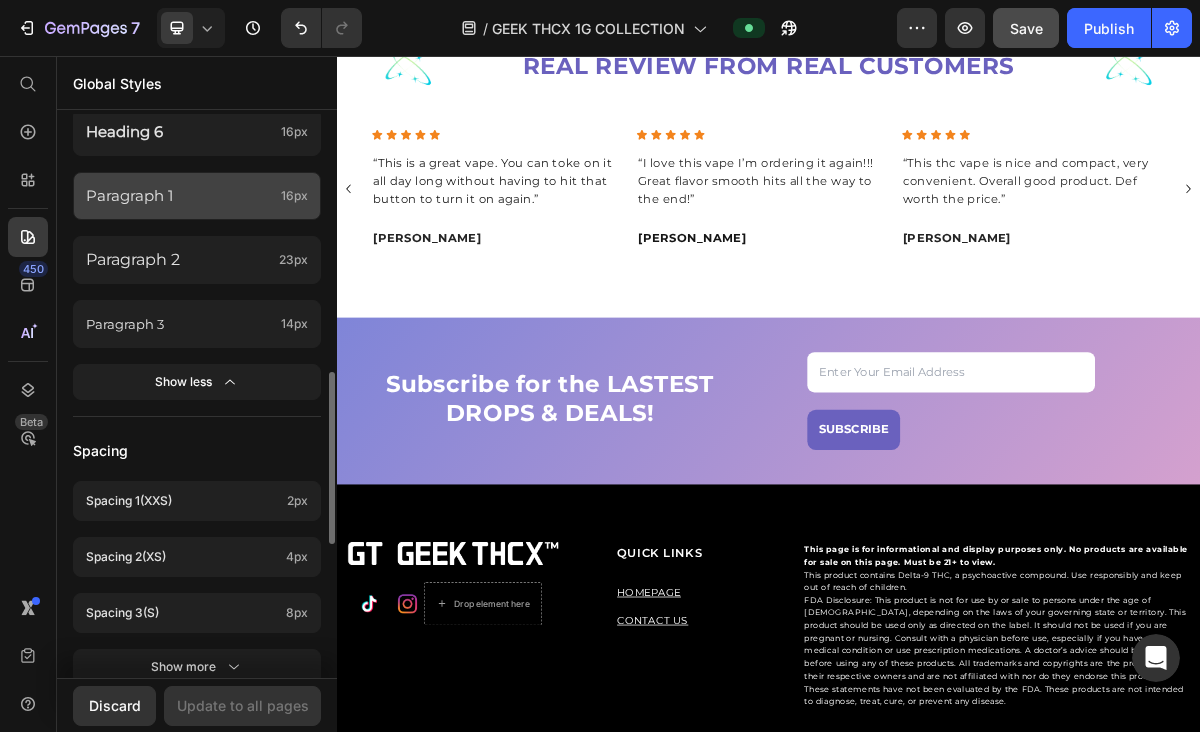 click on "Paragraph 1 16px" 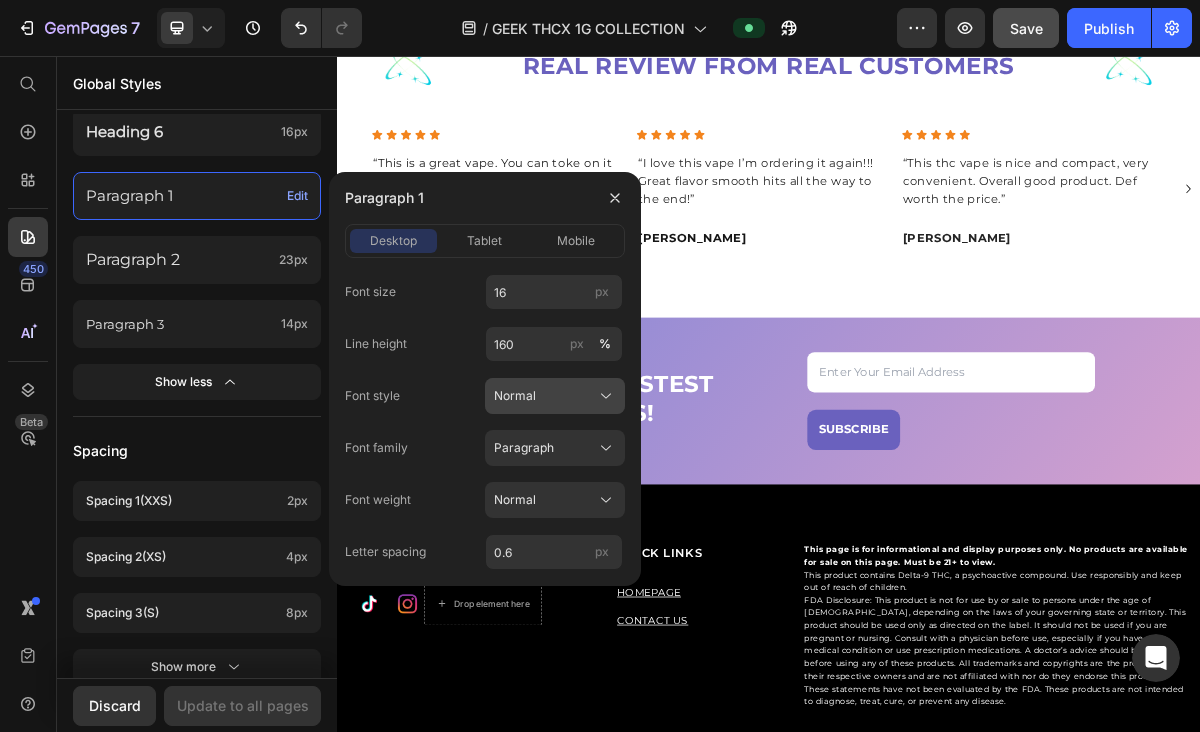click on "Normal" at bounding box center (515, 396) 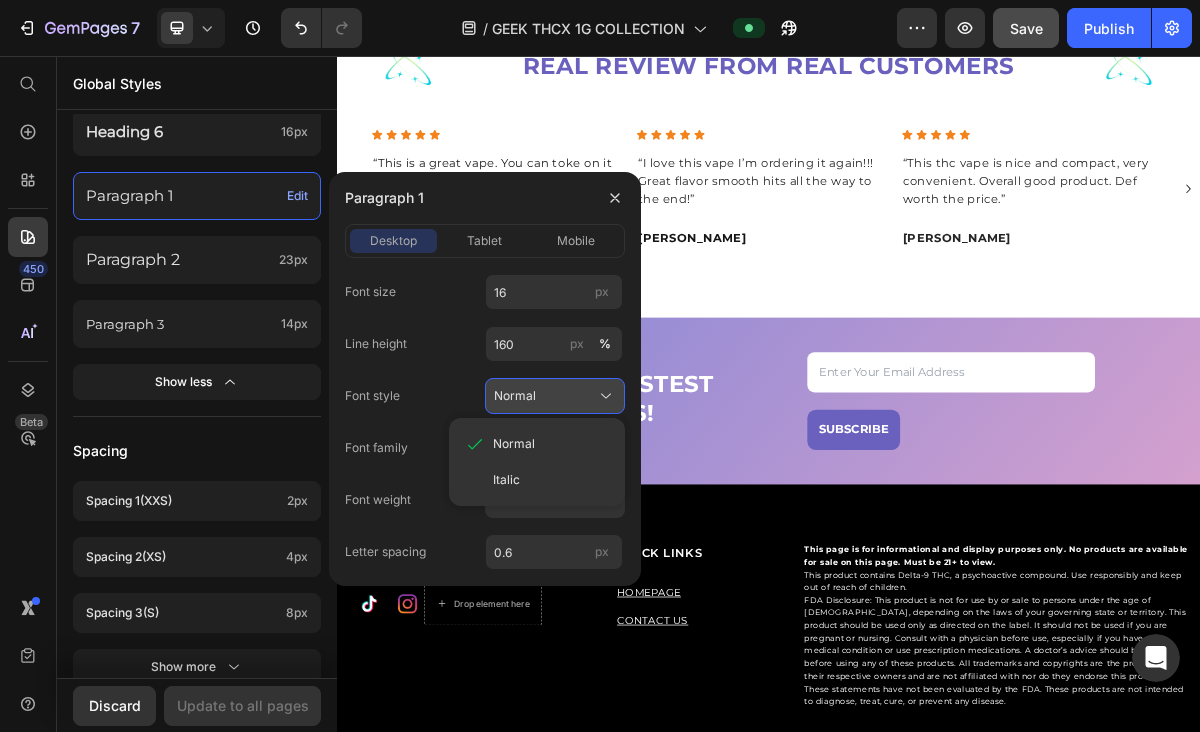 click on "Normal" at bounding box center [515, 396] 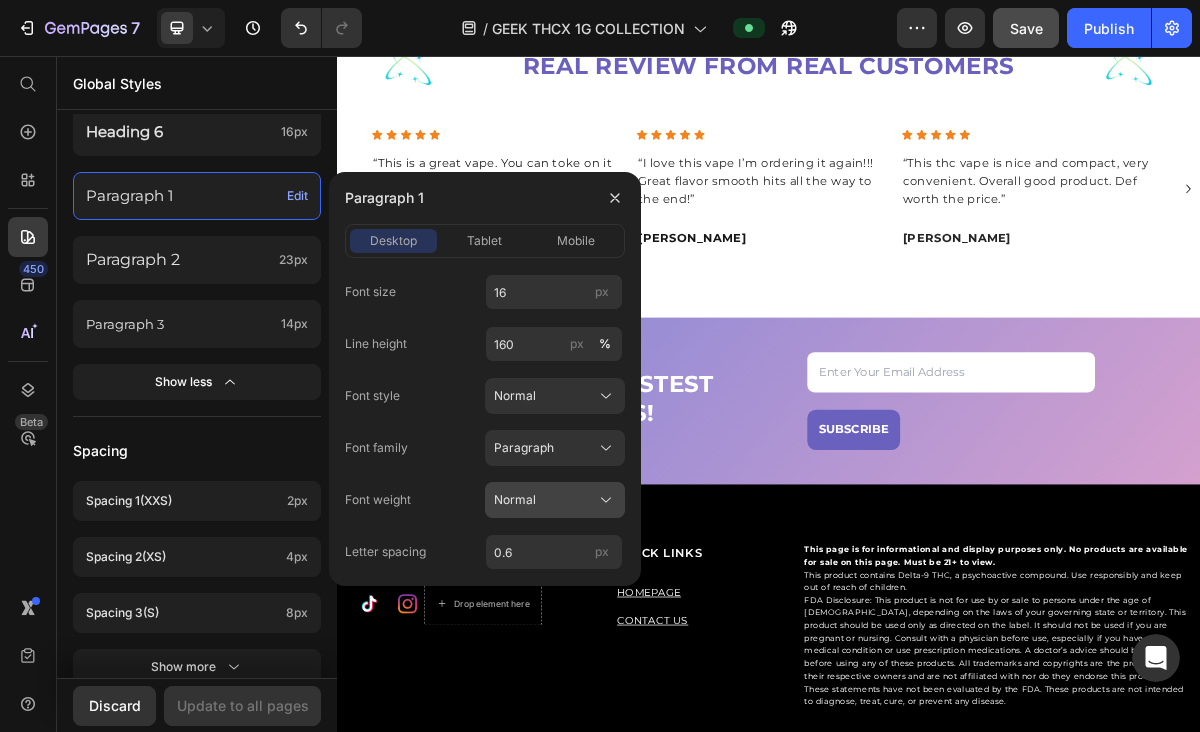 click on "Normal" 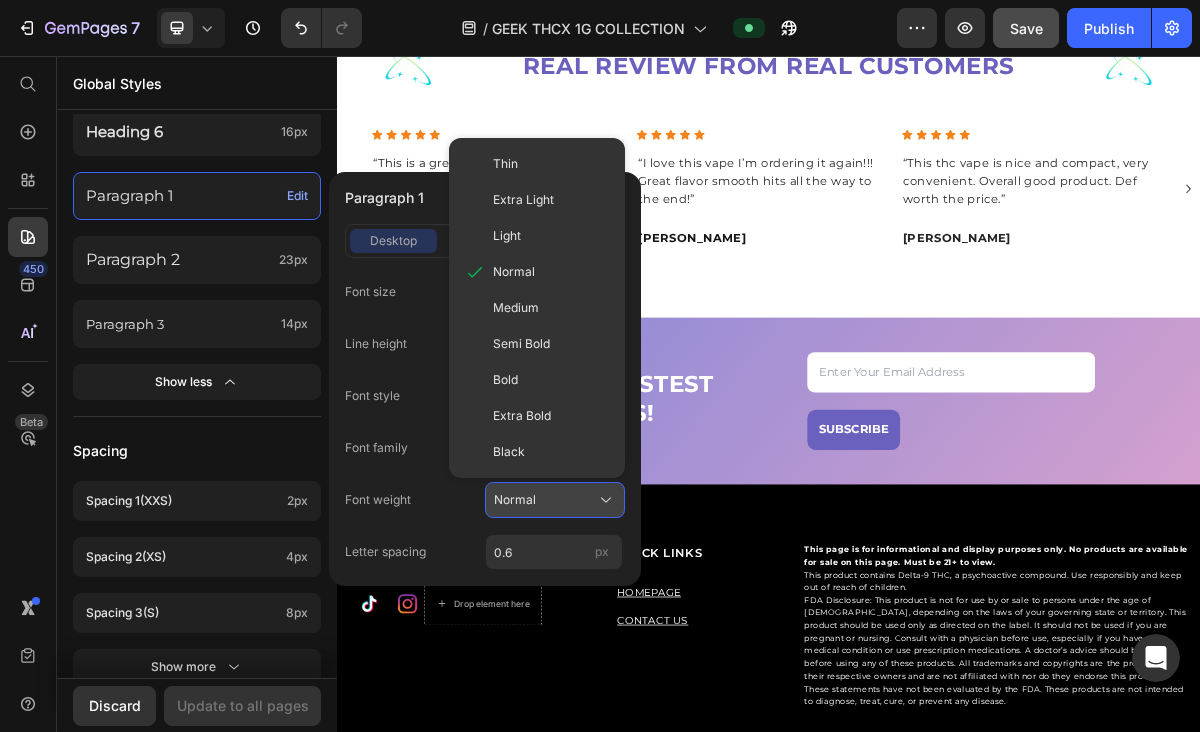 click on "Normal" 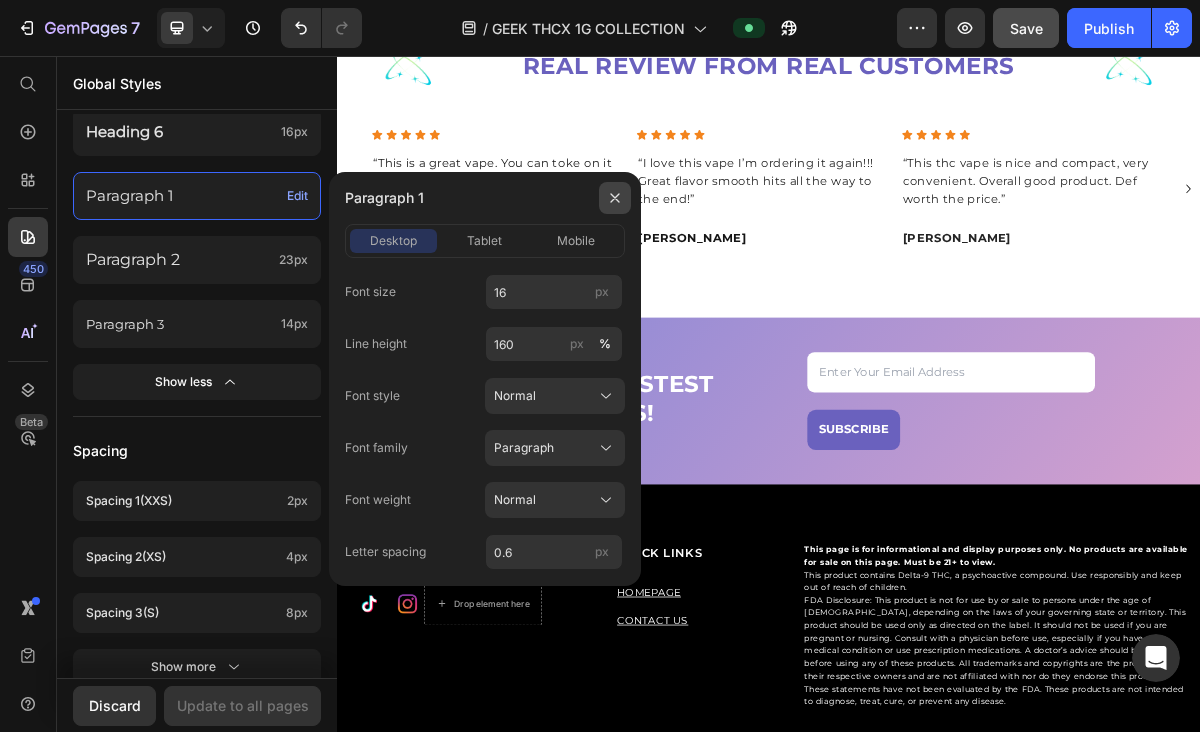 click at bounding box center [615, 198] 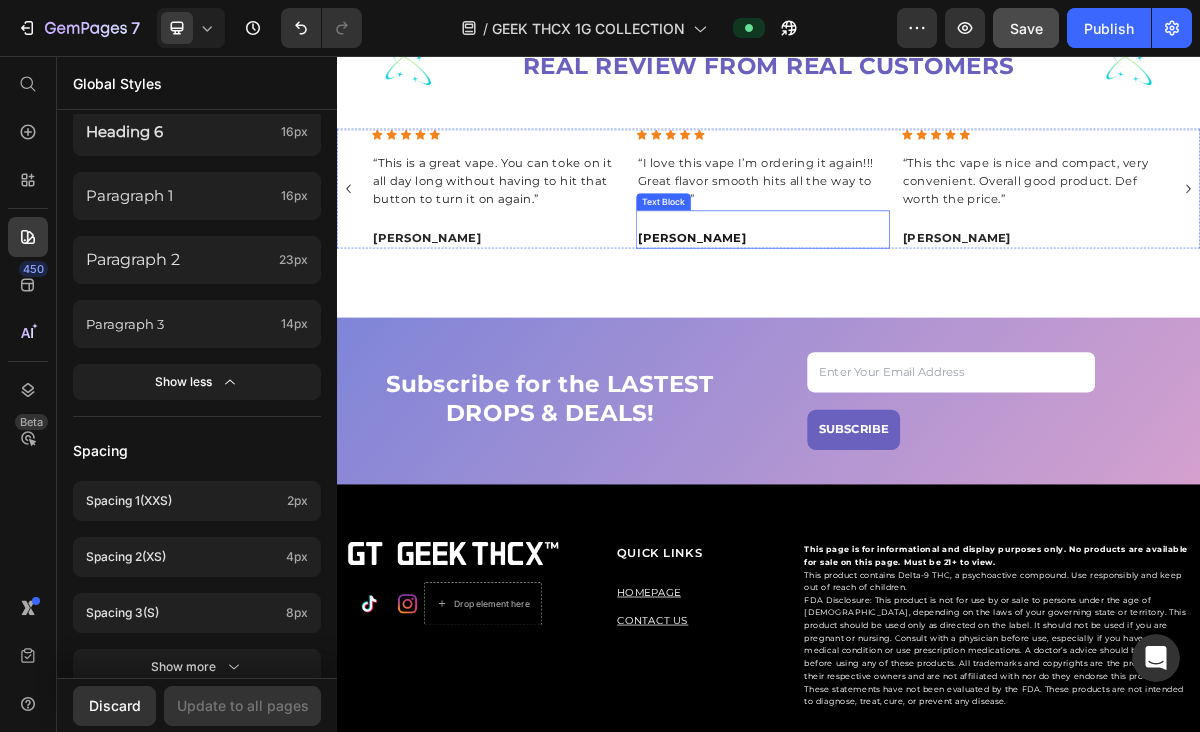 click on "[PERSON_NAME]" at bounding box center [561, 310] 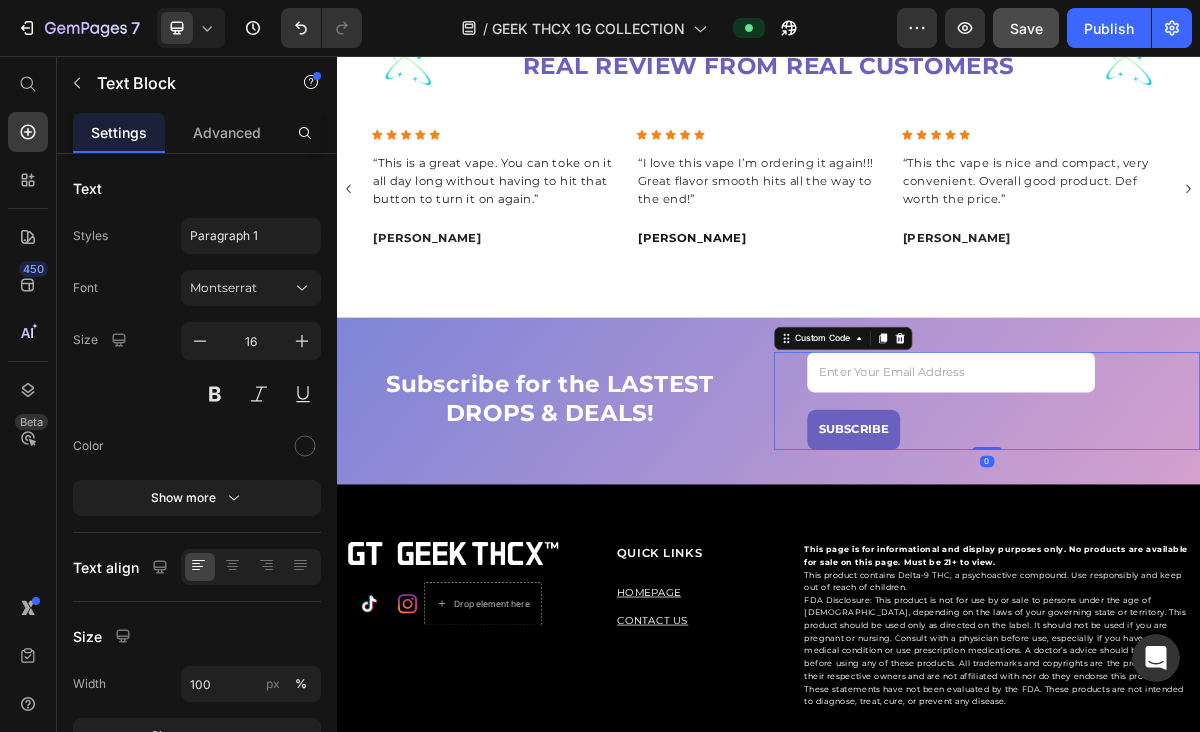 click at bounding box center (1191, 496) 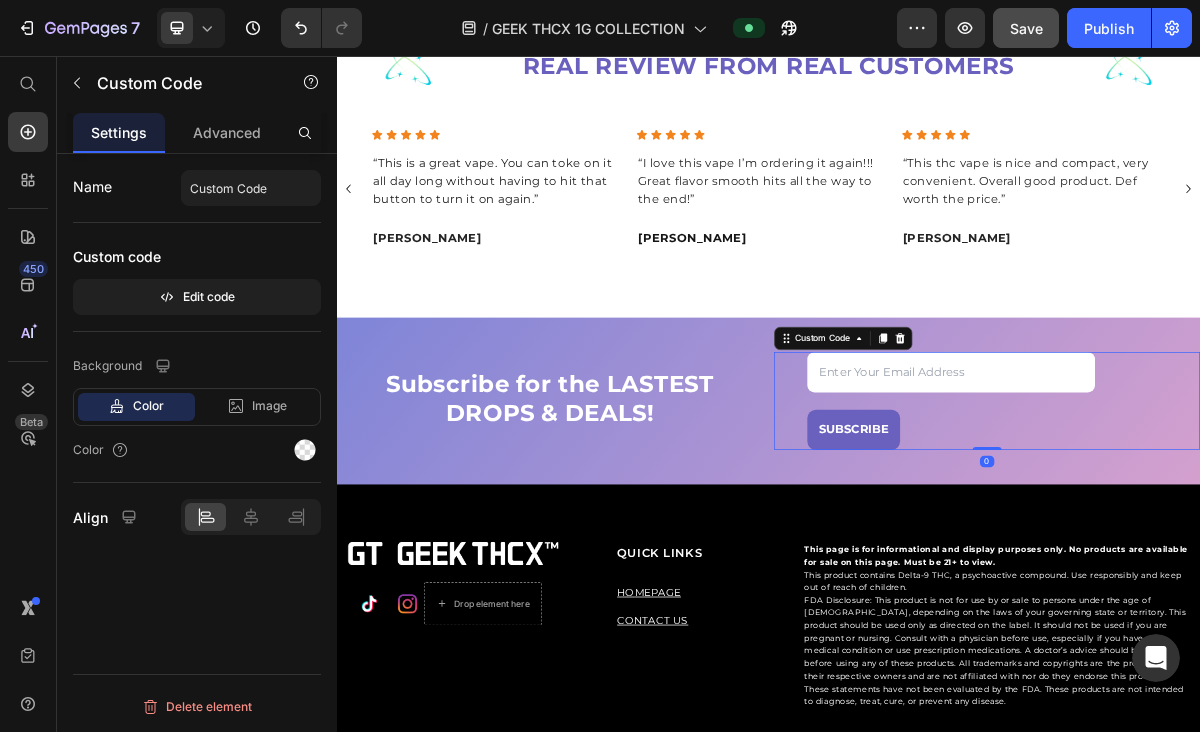 click on "SUBSCRIBE" at bounding box center [1241, 536] 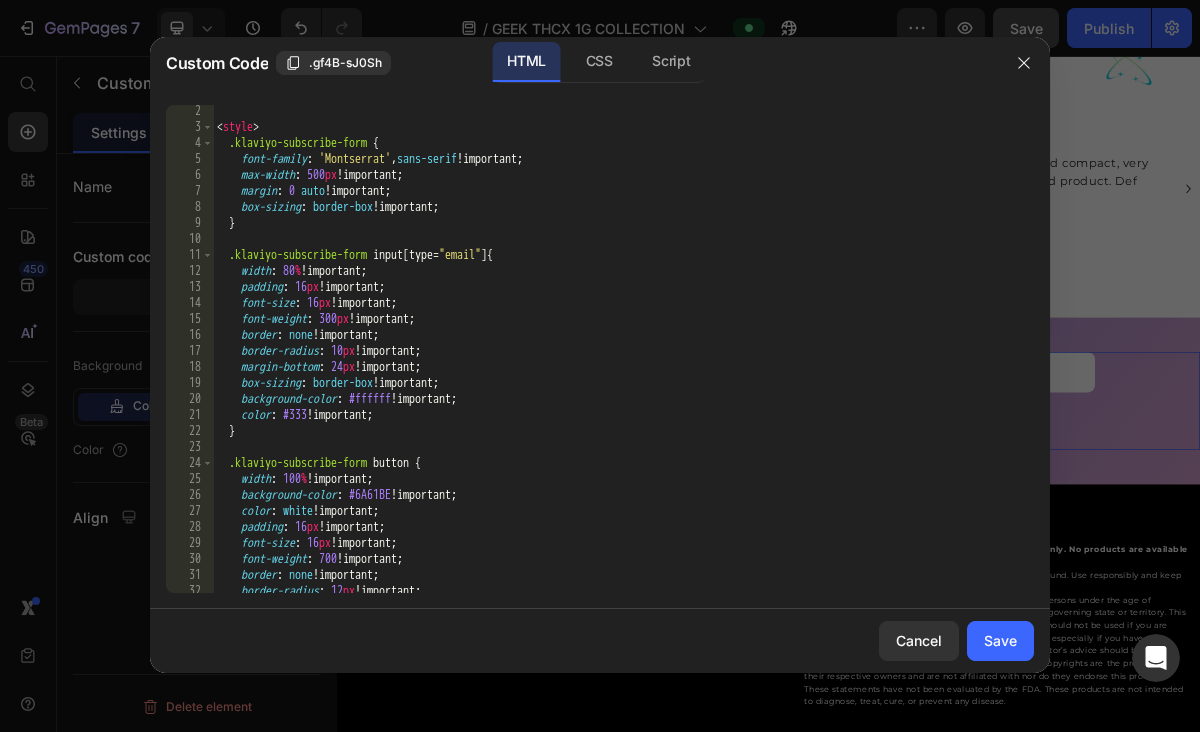scroll, scrollTop: 0, scrollLeft: 0, axis: both 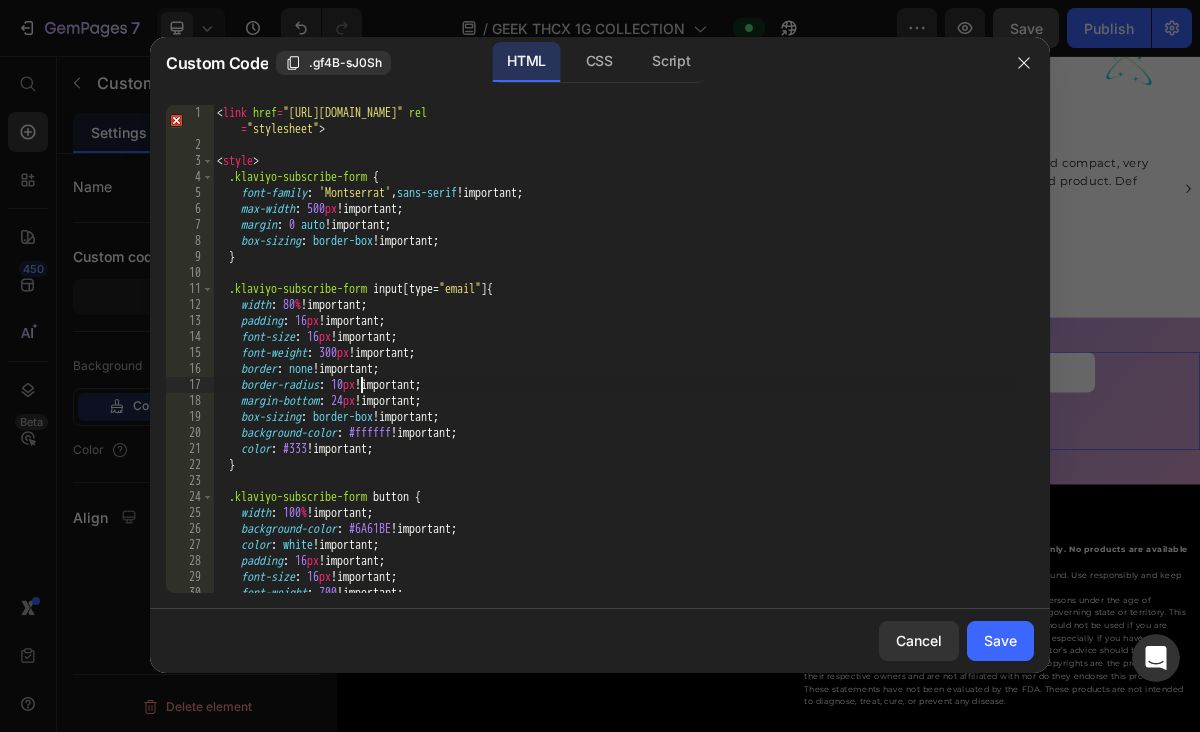 click on "< link   href = "[URL][DOMAIN_NAME]"   rel      = "stylesheet" > < style >    .klaviyo-subscribe-form   {      font-family :   ' Montserrat ' ,  sans-serif  !important ;      max-width :   500 px  !important ;      margin :   0   auto  !important ;      box-sizing :   border-box  !important ;    }    .klaviyo-subscribe-form   input [ type = " email " ]  {      width :   80 %  !important ;      padding :   16 px  !important ;      font-size :   16 px  !important ;      font-weight :   300 px  !important ;      border :   none  !important ;      border-radius :   10 px  !important ;      margin-bottom :   24 px  !important ;      box-sizing :   border-box  !important ;      background-color :   #ffffff  !important ;      color :   #333  !important ;    }    .klaviyo-subscribe-form   button   {      width :   100 %  !important ;      background-color :   #6A61BE  !important ;      color :   white  !important ;      padding :   16 px ;      :" at bounding box center [616, 373] 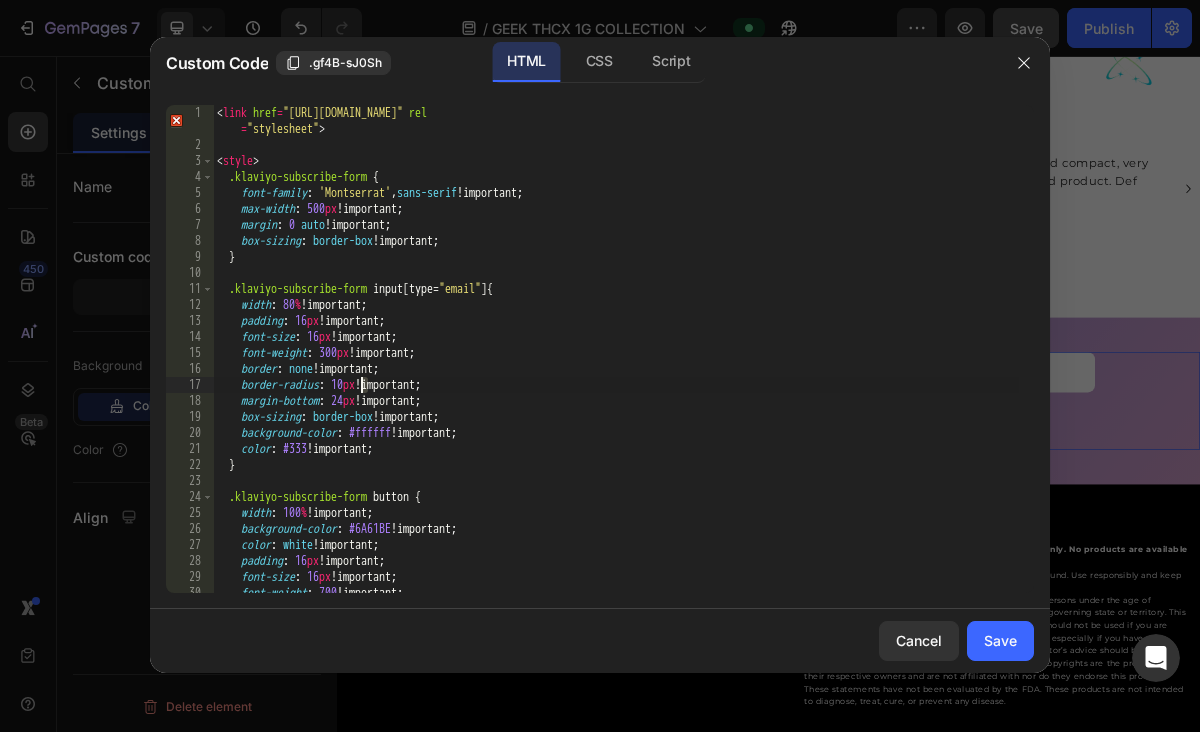 click on "< link   href = "[URL][DOMAIN_NAME]"   rel      = "stylesheet" > < style >    .klaviyo-subscribe-form   {      font-family :   ' Montserrat ' ,  sans-serif  !important ;      max-width :   500 px  !important ;      margin :   0   auto  !important ;      box-sizing :   border-box  !important ;    }    .klaviyo-subscribe-form   input [ type = " email " ]  {      width :   80 %  !important ;      padding :   16 px  !important ;      font-size :   16 px  !important ;      font-weight :   300 px  !important ;      border :   none  !important ;      border-radius :   10 px  !important ;      margin-bottom :   24 px  !important ;      box-sizing :   border-box  !important ;      background-color :   #ffffff  !important ;      color :   #333  !important ;    }    .klaviyo-subscribe-form   button   {      width :   100 %  !important ;      background-color :   #6A61BE  !important ;      color :   white  !important ;      padding :   16 px ;      :" at bounding box center (616, 373) 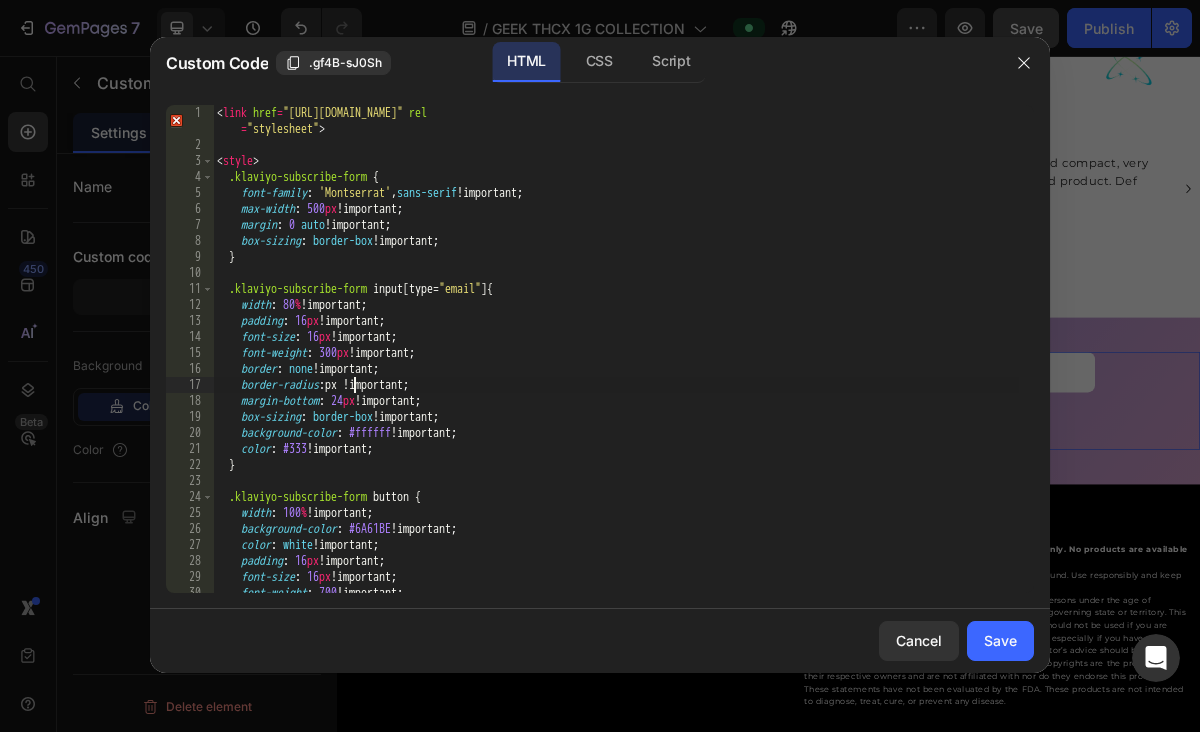 scroll, scrollTop: 0, scrollLeft: 11, axis: horizontal 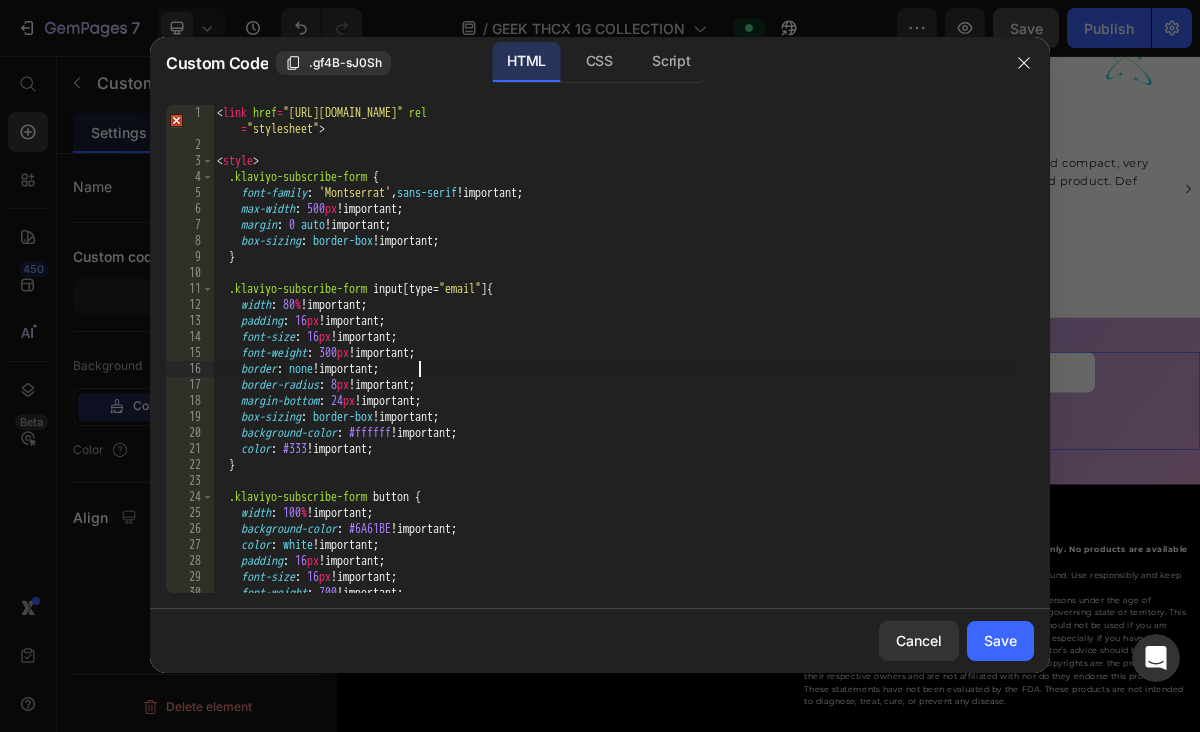 click on "< link   href = "[URL][DOMAIN_NAME]"   rel      = "stylesheet" > < style >    .klaviyo-subscribe-form   {      font-family :   ' Montserrat ' ,  sans-serif  !important ;      max-width :   500 px  !important ;      margin :   0   auto  !important ;      box-sizing :   border-box  !important ;    }    .klaviyo-subscribe-form   input [ type = " email " ]  {      width :   80 %  !important ;      padding :   16 px  !important ;      font-size :   16 px  !important ;      font-weight :   300 px  !important ;      border :   none  !important ;      border-radius :   8 px  !important ;      margin-bottom :   24 px  !important ;      box-sizing :   border-box  !important ;      background-color :   #ffffff  !important ;      color :   #333  !important ;    }    .klaviyo-subscribe-form   button   {      width :   100 %  !important ;      background-color :   #6A61BE  !important ;      color :   white  !important ;      padding :   16 px ;      :" at bounding box center [616, 373] 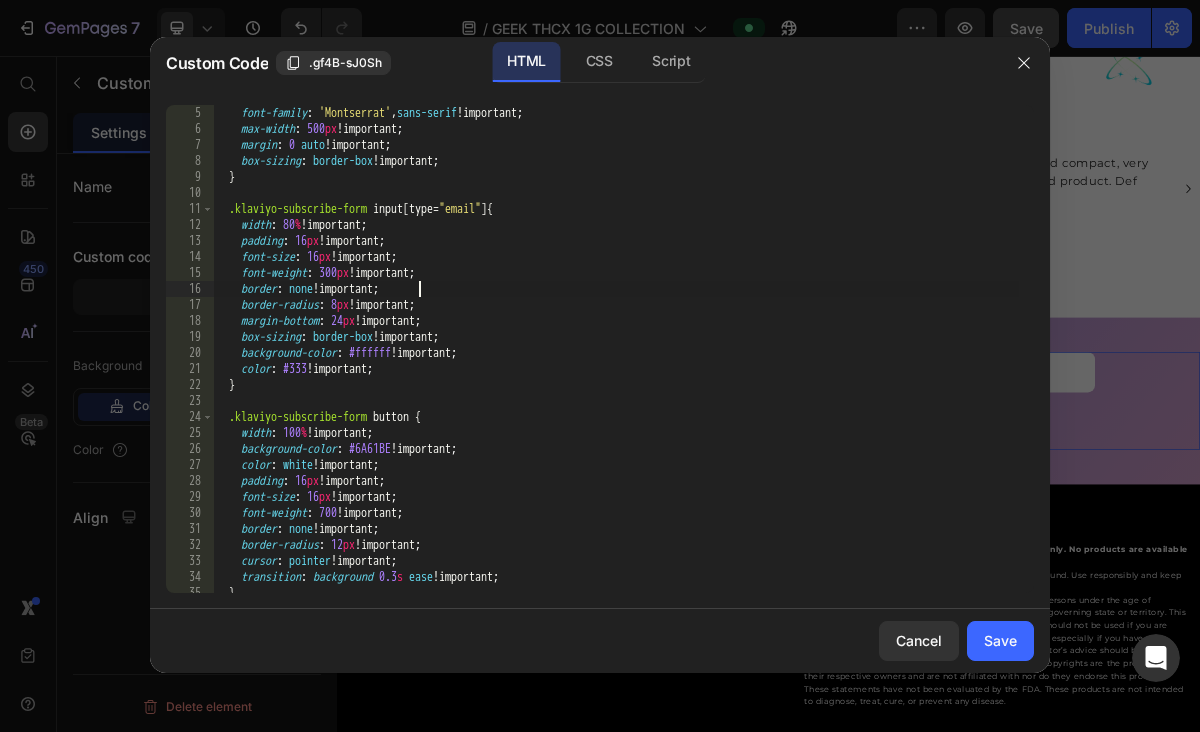 scroll, scrollTop: 101, scrollLeft: 0, axis: vertical 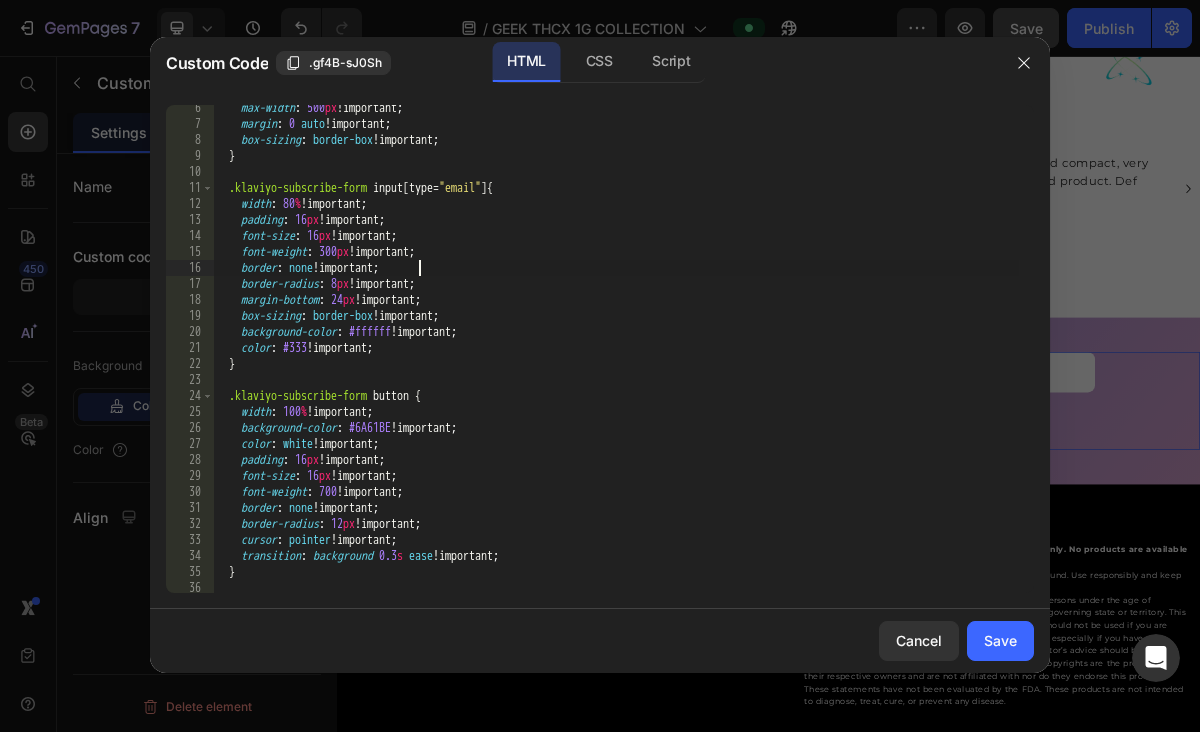 click on "max-width :   500 px  !important ;      margin :   0   auto  !important ;      box-sizing :   border-box  !important ;    }    .klaviyo-subscribe-form   input [ type = " email " ]  {      width :   80 %  !important ;      padding :   16 px  !important ;      font-size :   16 px  !important ;      font-weight :   300 px  !important ;      border :   none  !important ;      border-radius :   8 px  !important ;      margin-bottom :   24 px  !important ;      box-sizing :   border-box  !important ;      background-color :   #ffffff  !important ;      color :   #333  !important ;    }    .klaviyo-subscribe-form   button   {      width :   100 %  !important ;      background-color :   #6A61BE  !important ;      color :   white  !important ;      padding :   16 px  !important ;      font-size :   16 px  !important ;      font-weight :   700  !important ;      border :   none  !important ;      border-radius :   12 px  !important ;      cursor :   pointer  !important ;      transition :   background   0.3 s   ;" at bounding box center [616, 360] 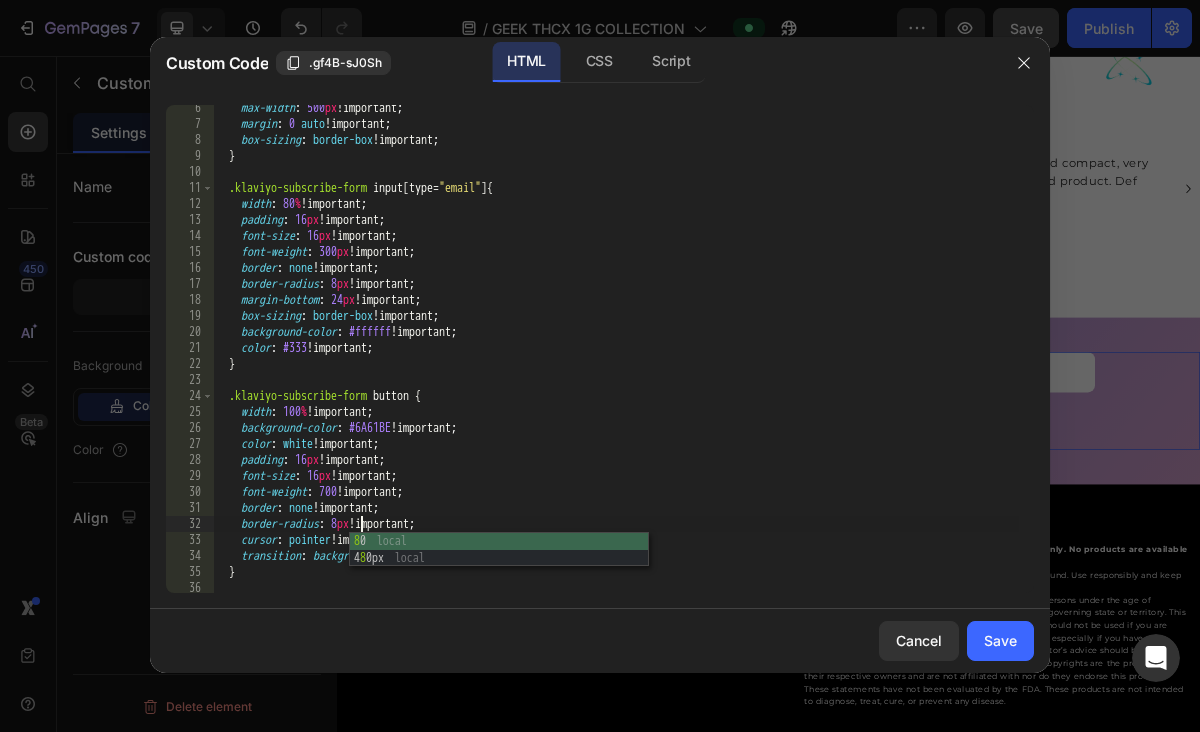 click on "max-width :   500 px  !important ;      margin :   0   auto  !important ;      box-sizing :   border-box  !important ;    }    .klaviyo-subscribe-form   input [ type = " email " ]  {      width :   80 %  !important ;      padding :   16 px  !important ;      font-size :   16 px  !important ;      font-weight :   300 px  !important ;      border :   none  !important ;      border-radius :   8 px  !important ;      margin-bottom :   24 px  !important ;      box-sizing :   border-box  !important ;      background-color :   #ffffff  !important ;      color :   #333  !important ;    }    .klaviyo-subscribe-form   button   {      width :   100 %  !important ;      background-color :   #6A61BE  !important ;      color :   white  !important ;      padding :   16 px  !important ;      font-size :   16 px  !important ;      font-weight :   700  !important ;      border :   none  !important ;      border-radius :   8 px  !important ;      cursor :   pointer  !important ;      transition :   background   0.3 s   ; }" at bounding box center (616, 360) 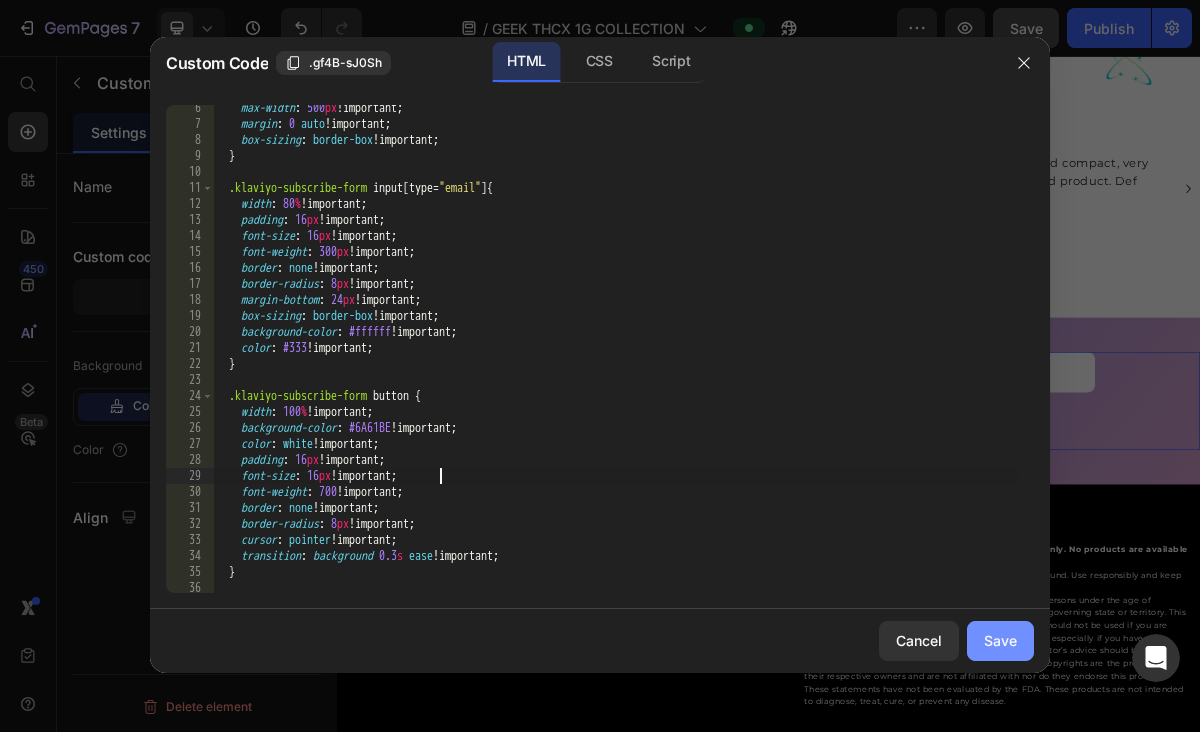 type on "font-size: 16px !important;" 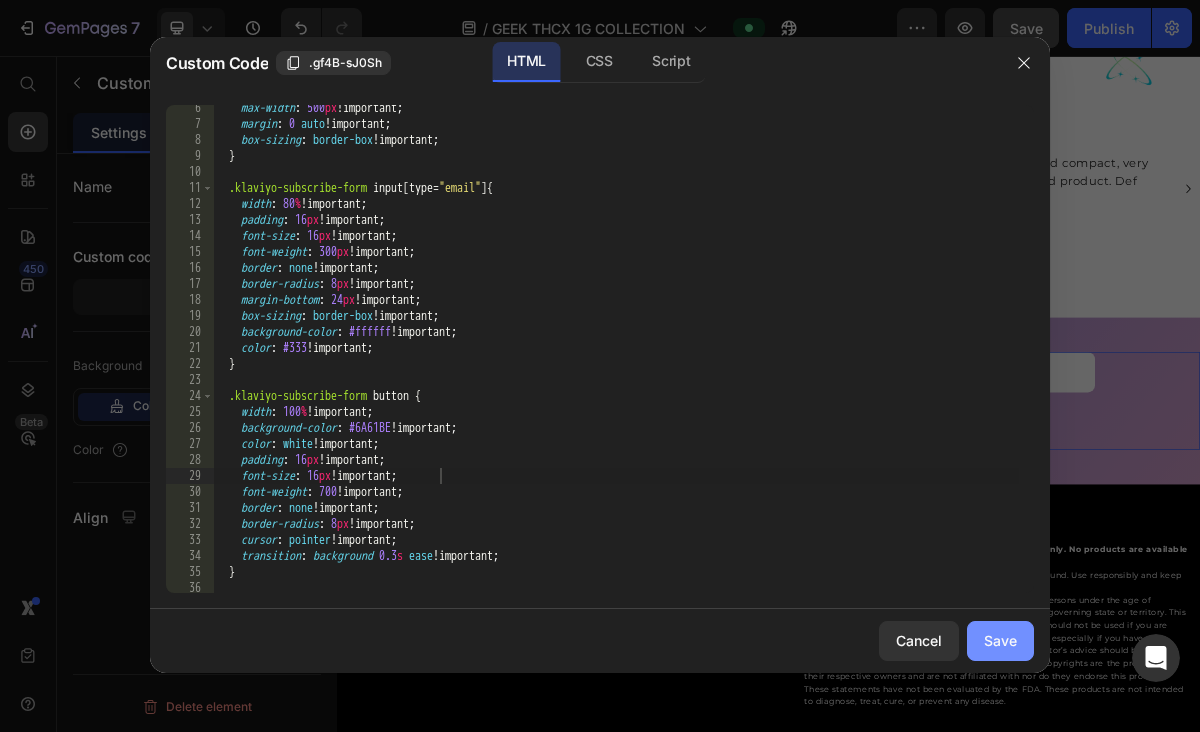 click on "Save" at bounding box center (1000, 640) 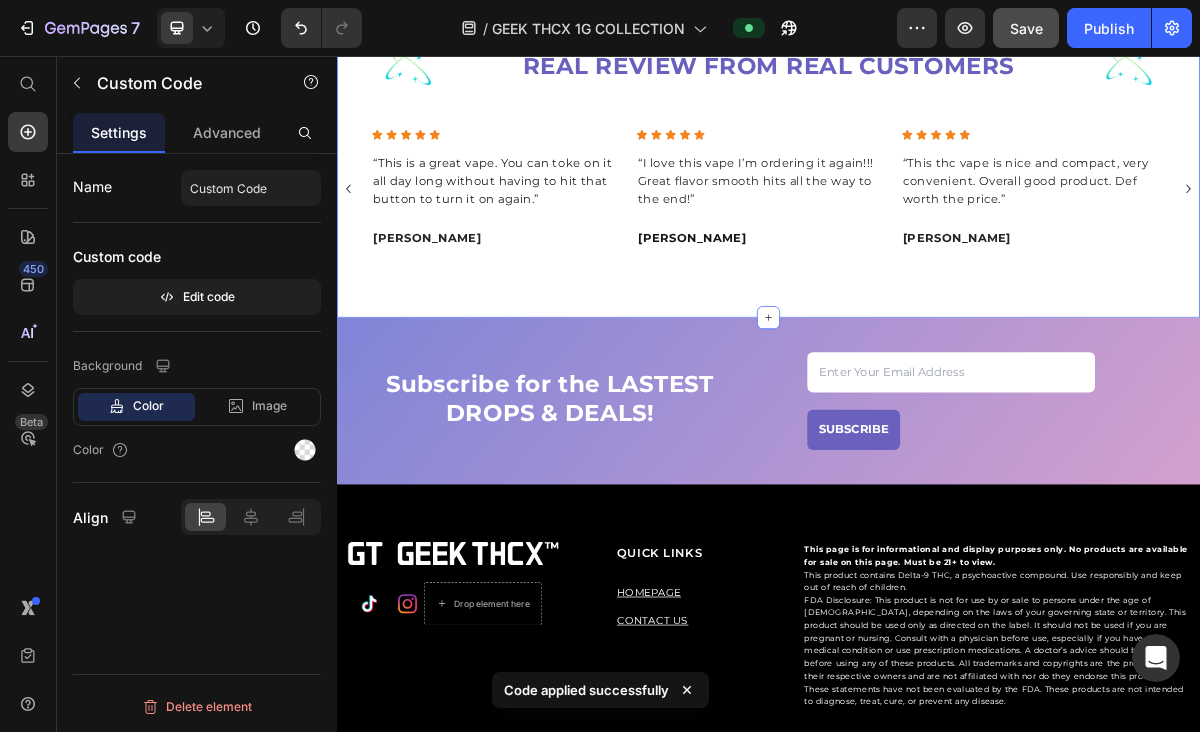 click on "Image REAL REVIEW FROM REAL CUSTOMERS Heading Image Row
Icon Icon Icon Icon Icon Icon List “This is a great vape. You can toke on it all day long without having to hit that button to turn it on again.” Text Block [PERSON_NAME] Text Block Icon Icon Icon Icon Icon Icon List “I love this vape I’m ordering it again!!! Great flavor smooth hits all the way to the end!” Text Block [PERSON_NAME] Text Block Icon Icon Icon Icon Icon Icon List “This thc vape is nice and compact, very convenient. Overall good product. Def worth the price.” Text Block Juvanti M. Text Block
Carousel Section 7   Create Theme Section AI Content Write with GemAI What would you like to describe here? Tone and Voice Persuasive Product Getting products... Show more Generate" at bounding box center (937, 201) 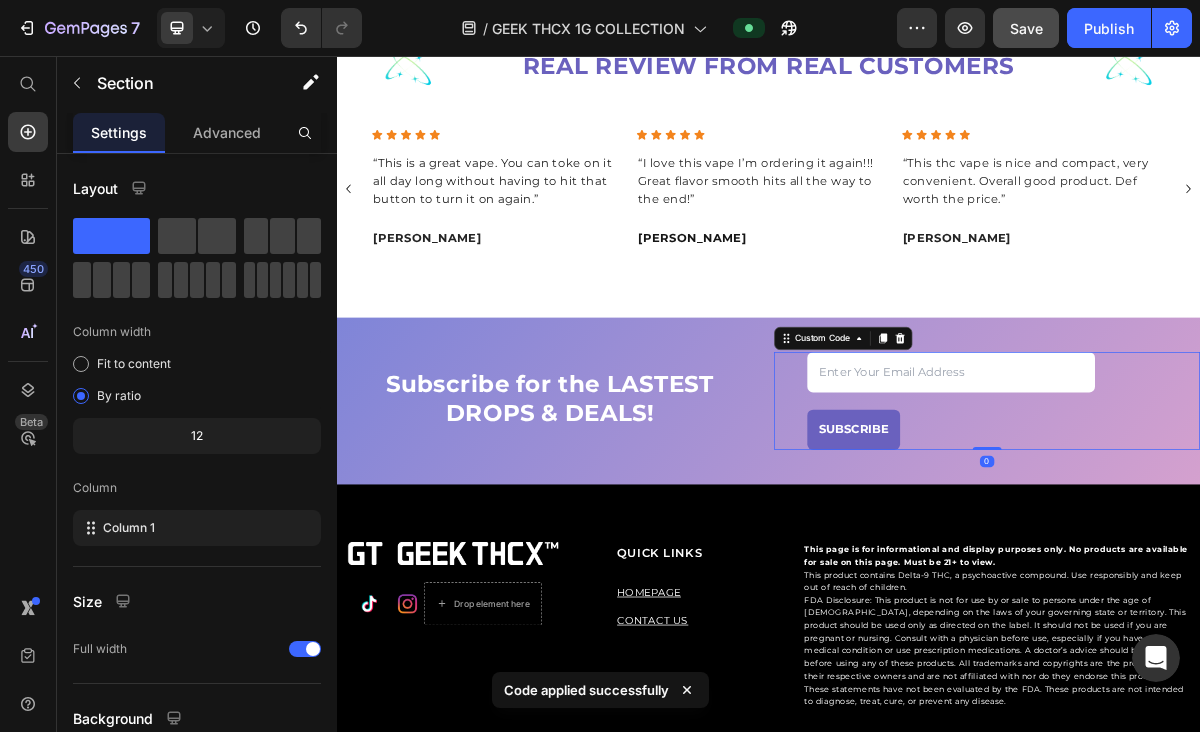 click on "SUBSCRIBE" at bounding box center (1241, 536) 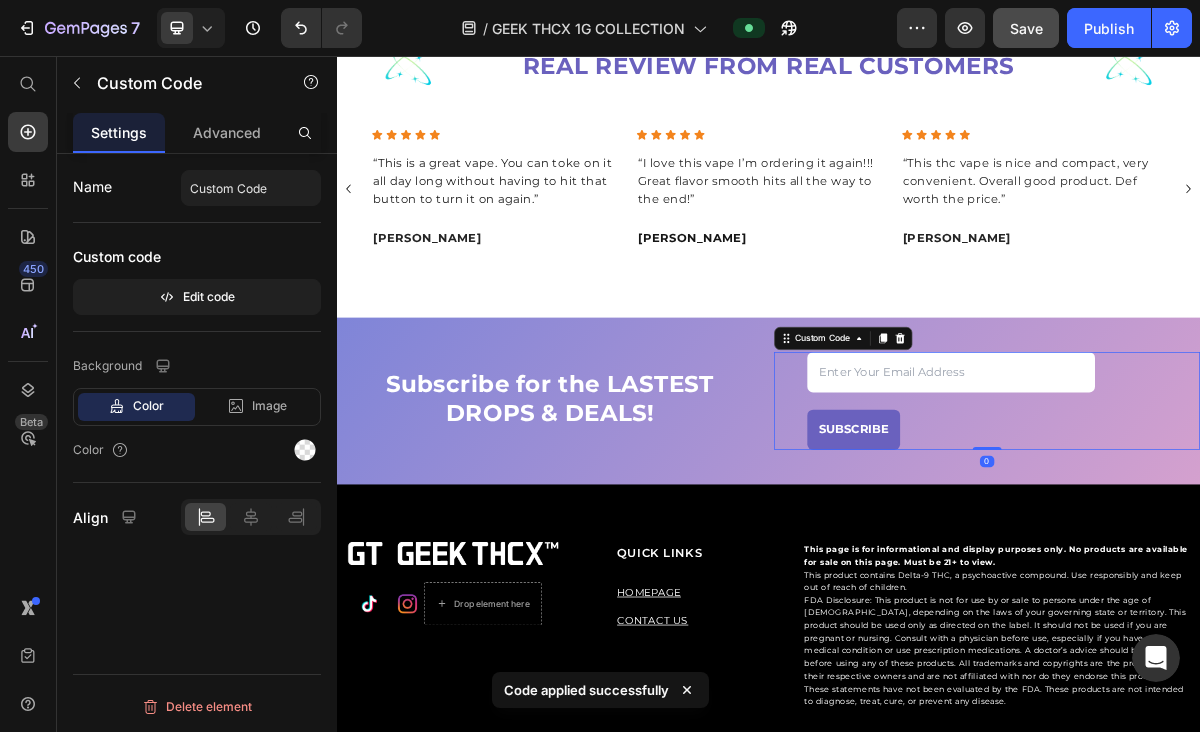 click at bounding box center (1191, 496) 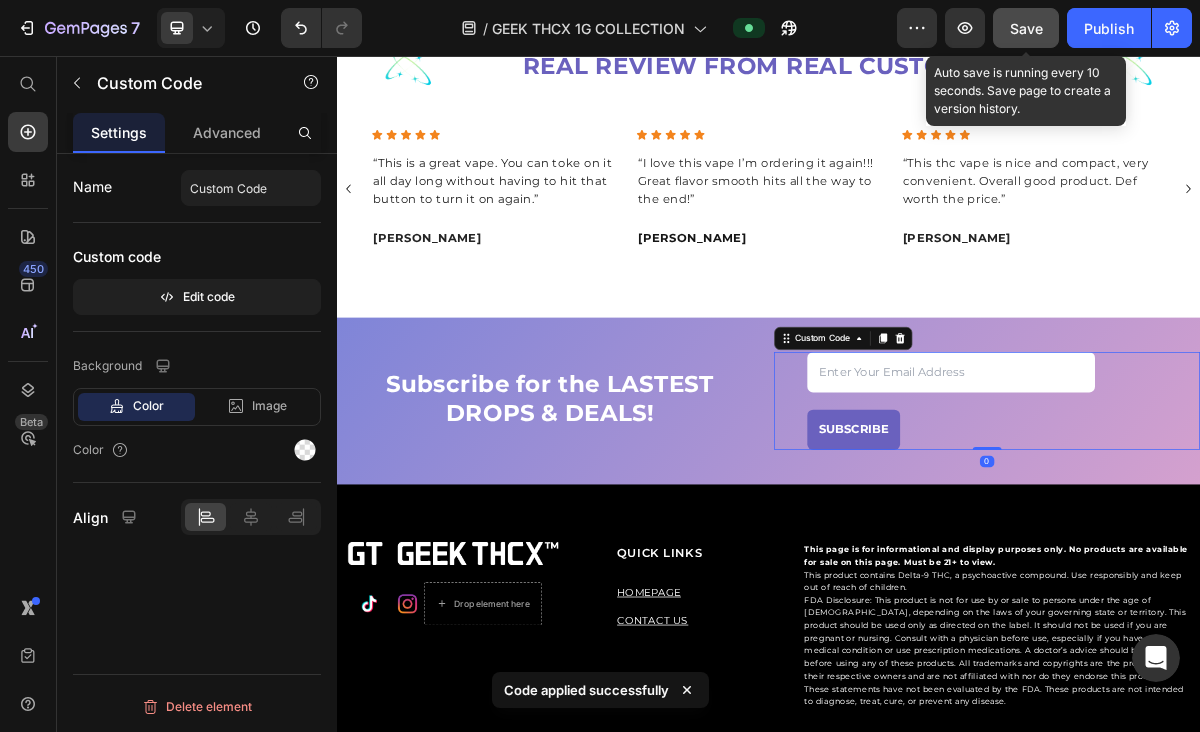click on "Save" at bounding box center (1026, 28) 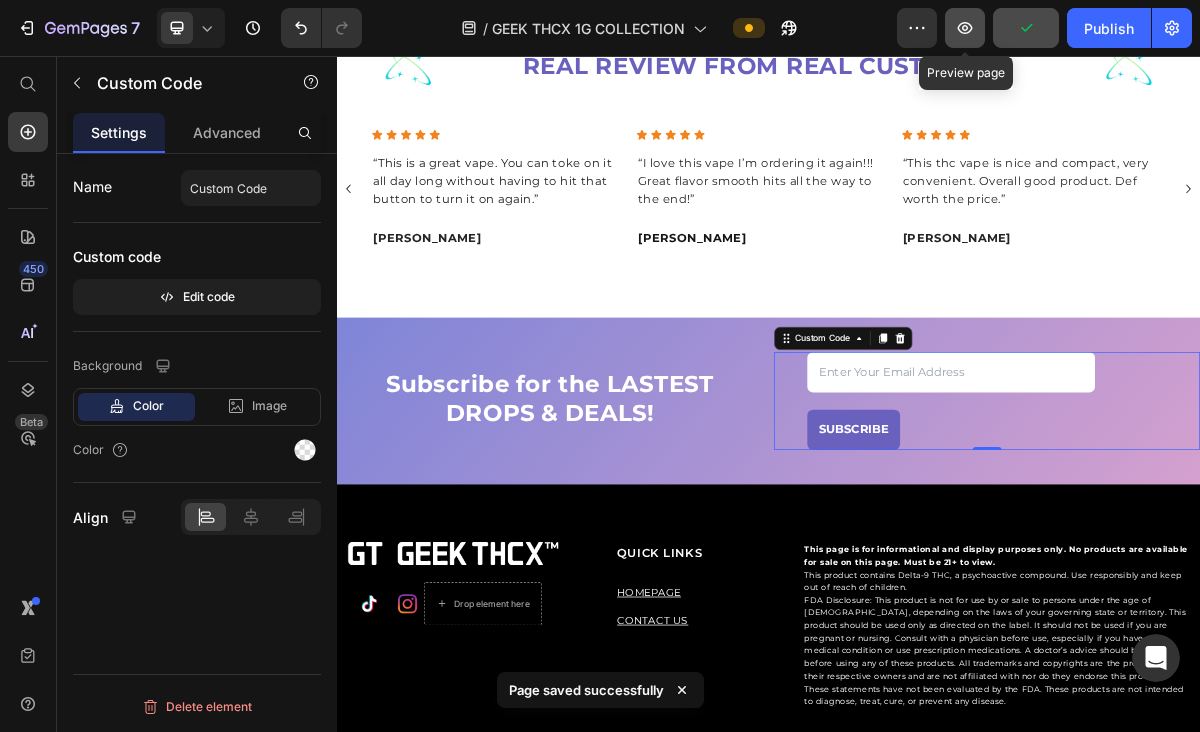 click 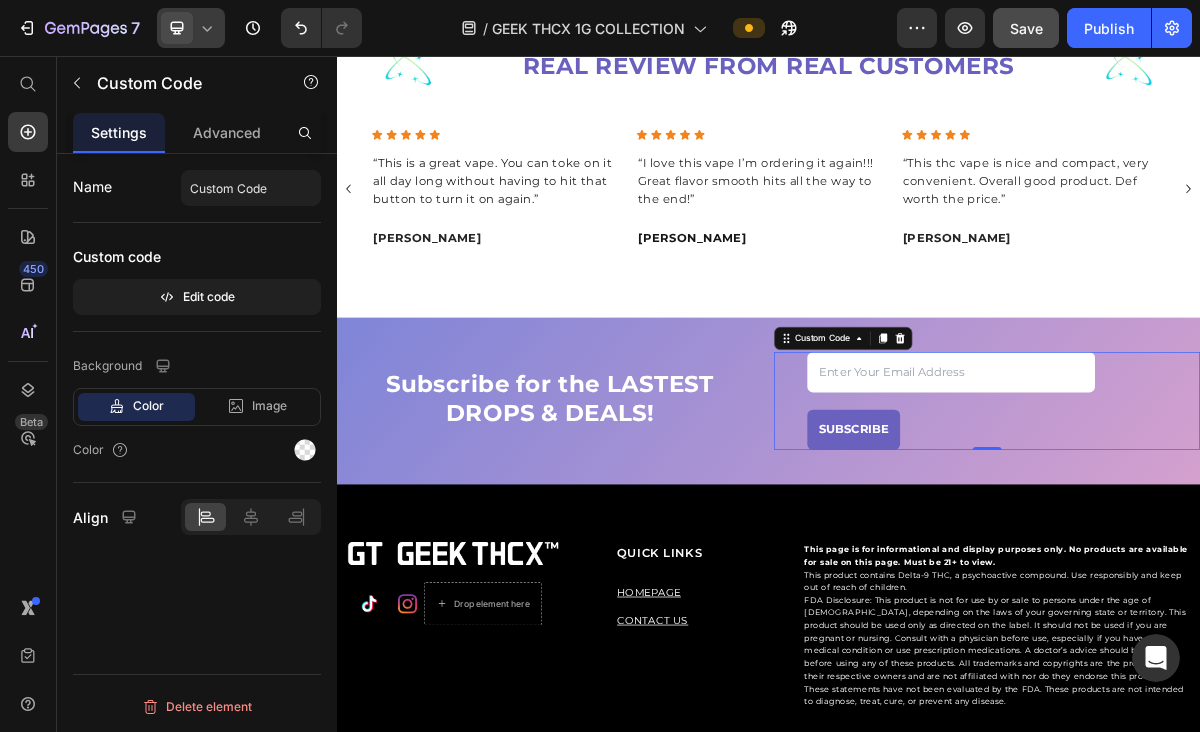 click 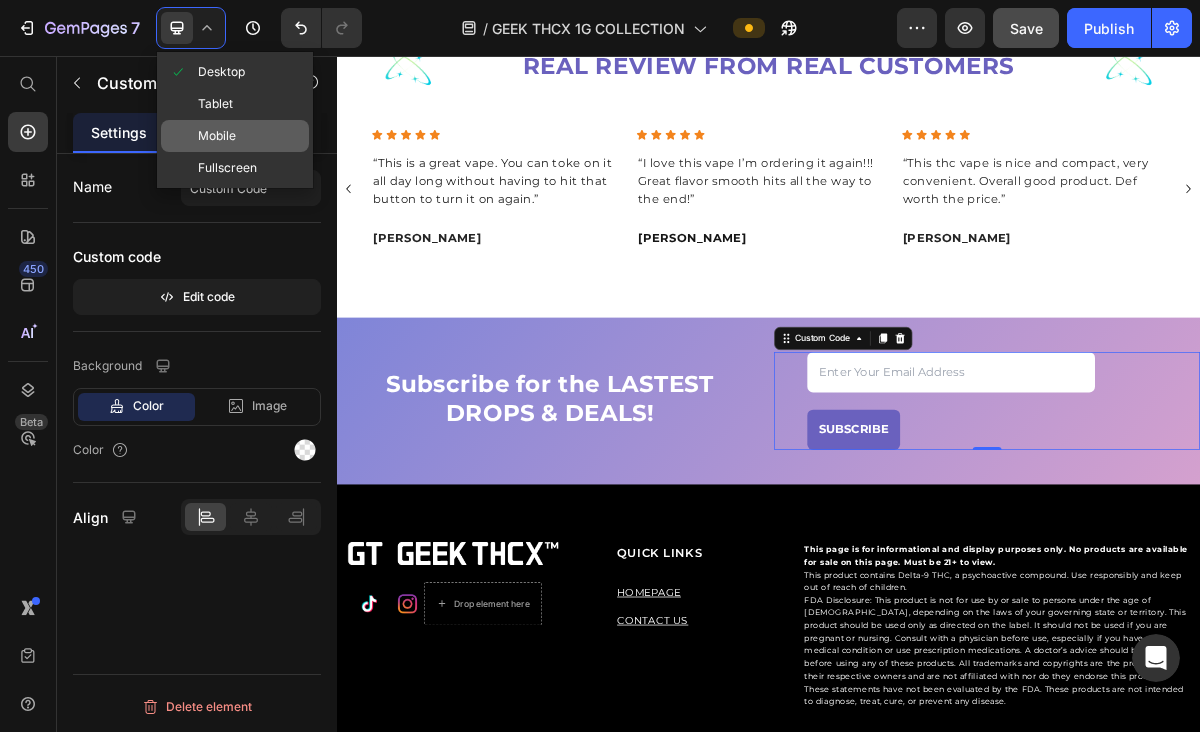 click on "Mobile" at bounding box center [217, 136] 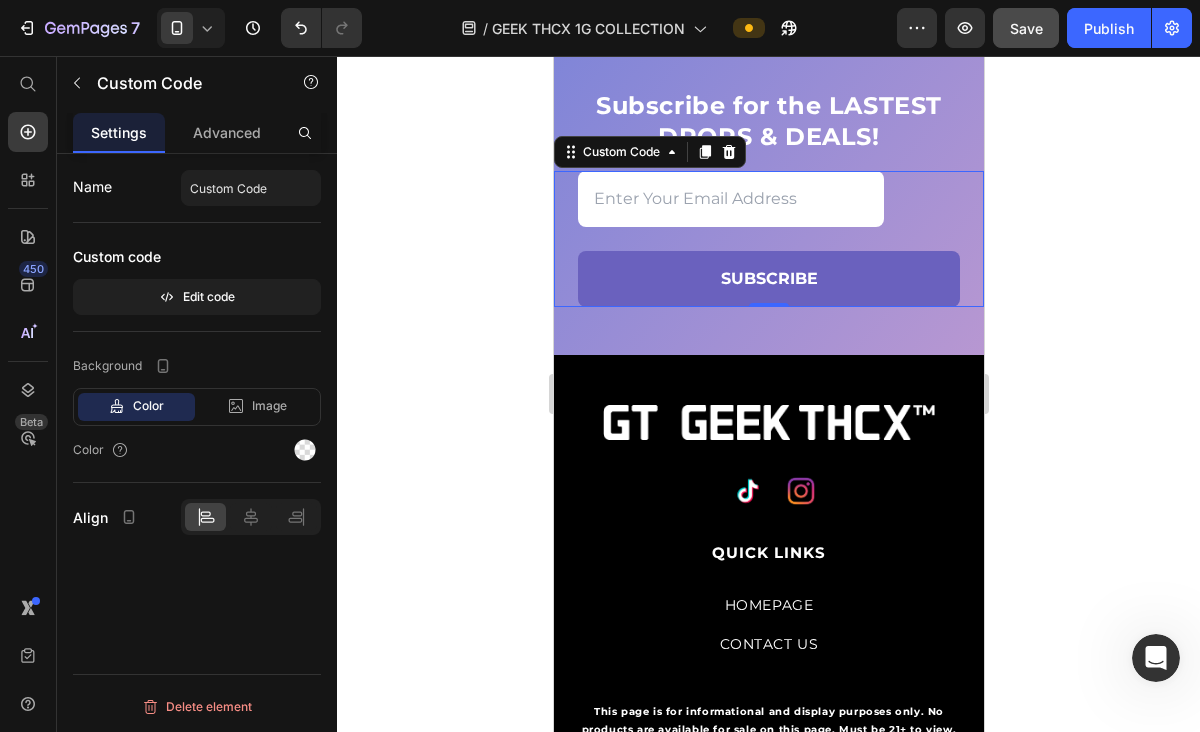 scroll, scrollTop: 3155, scrollLeft: 0, axis: vertical 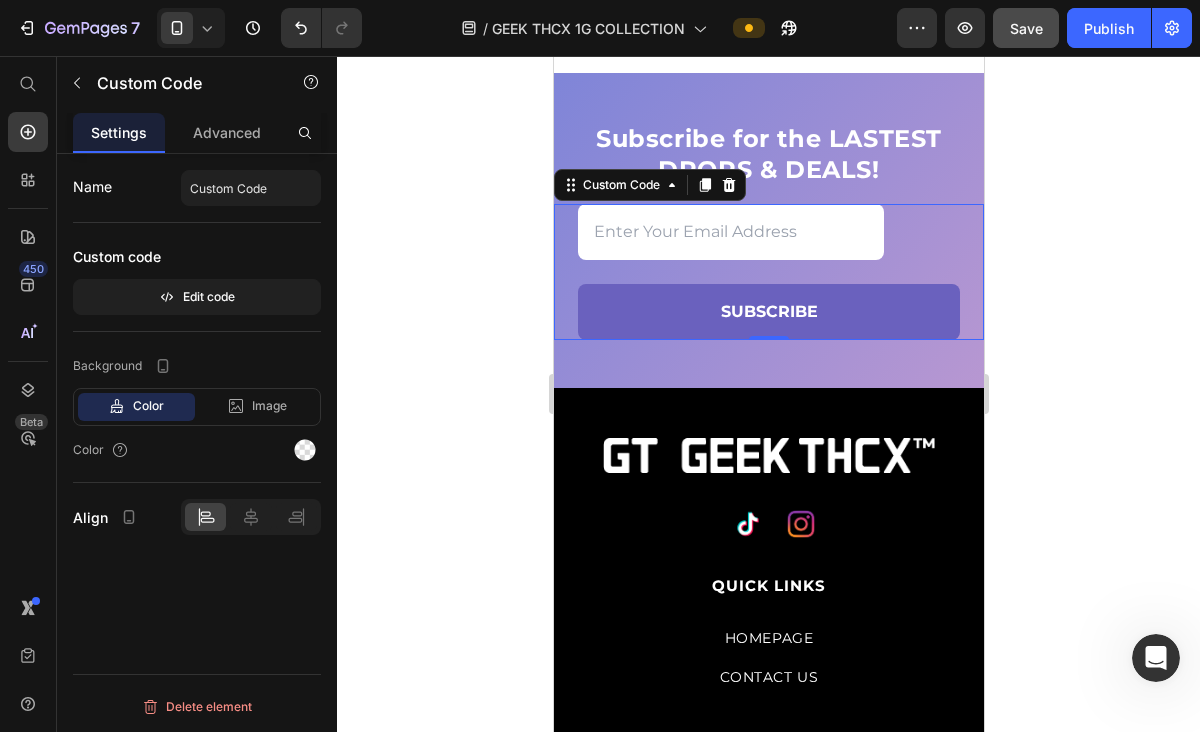 click on "SUBSCRIBE" at bounding box center (768, 272) 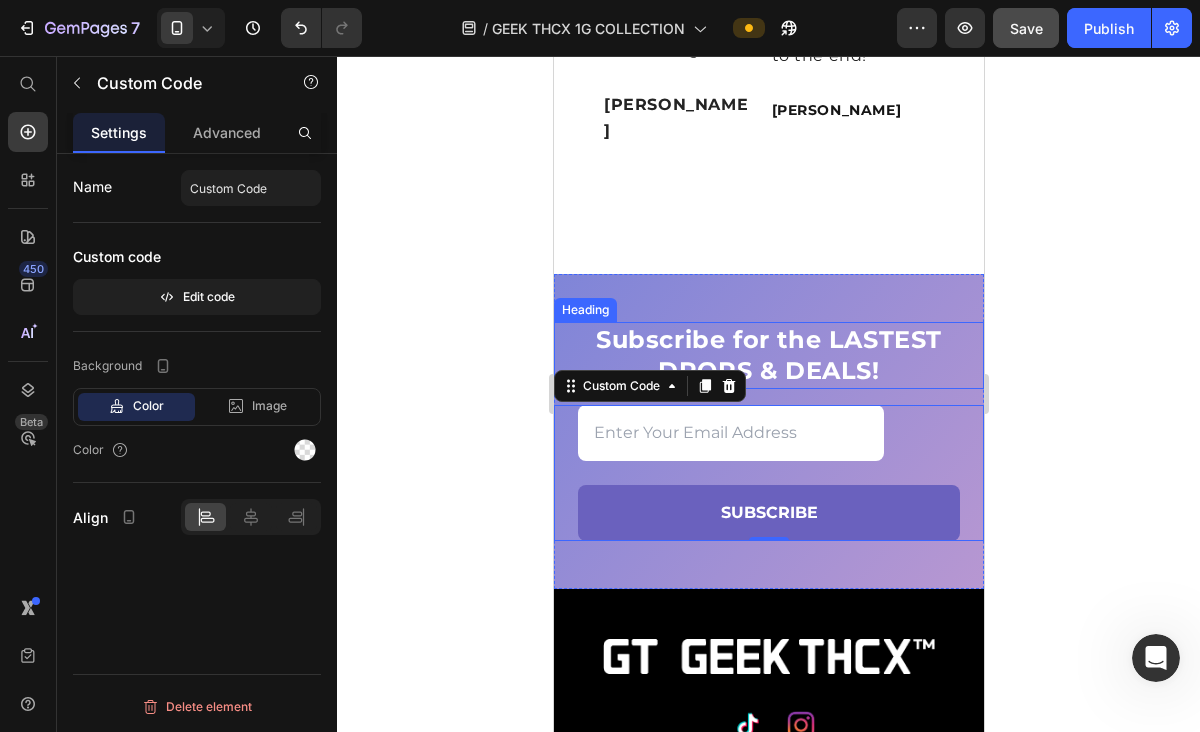click on "Subscribe for the LASTEST DROPS & DEALS!" at bounding box center (768, 355) 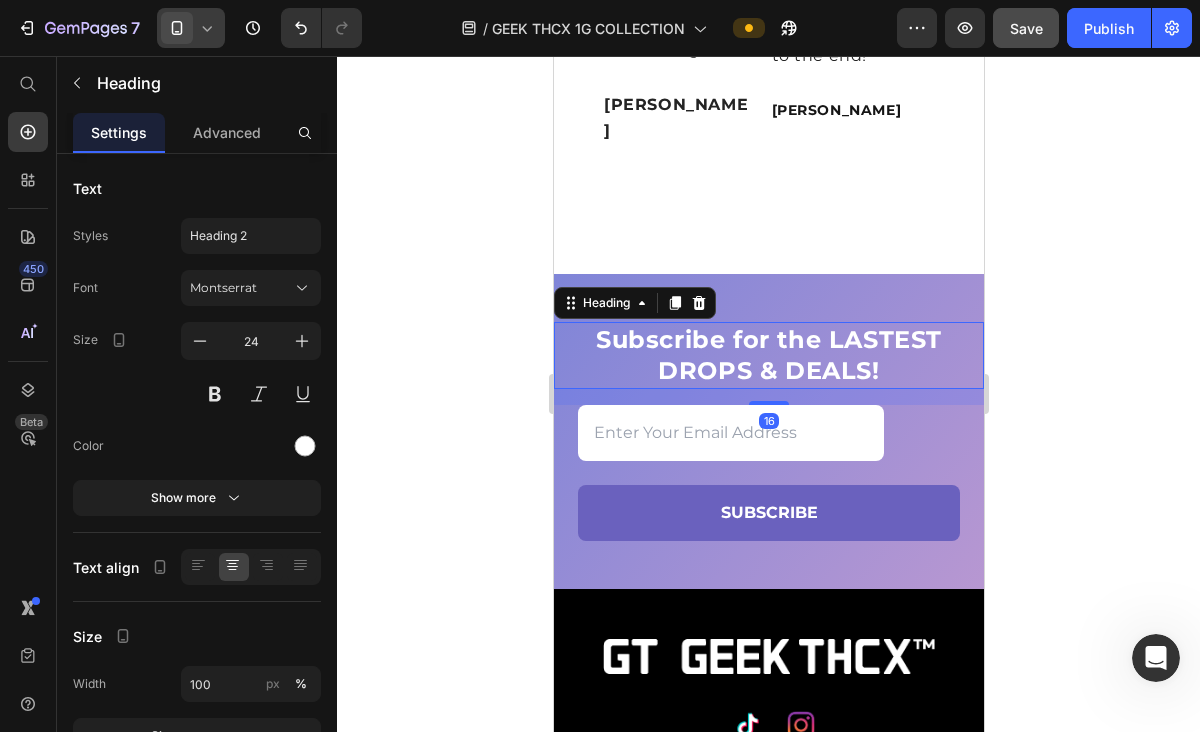 click 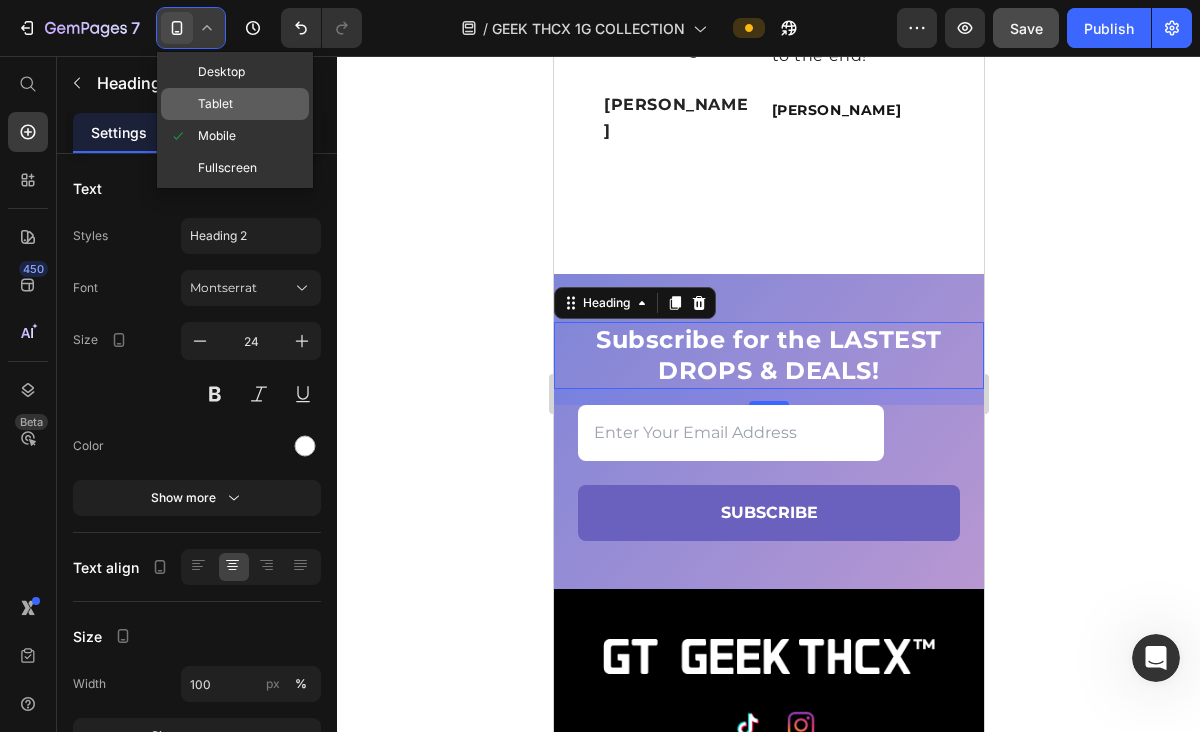 click on "Tablet" at bounding box center [215, 104] 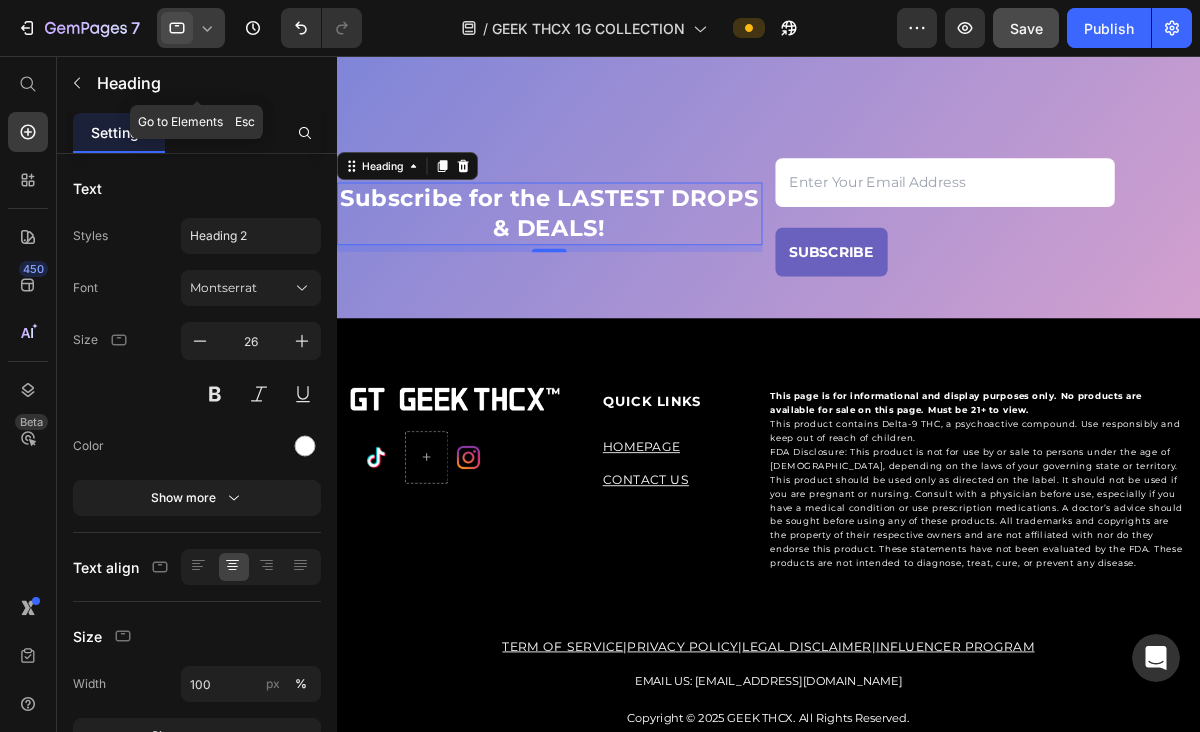 scroll, scrollTop: 3452, scrollLeft: 0, axis: vertical 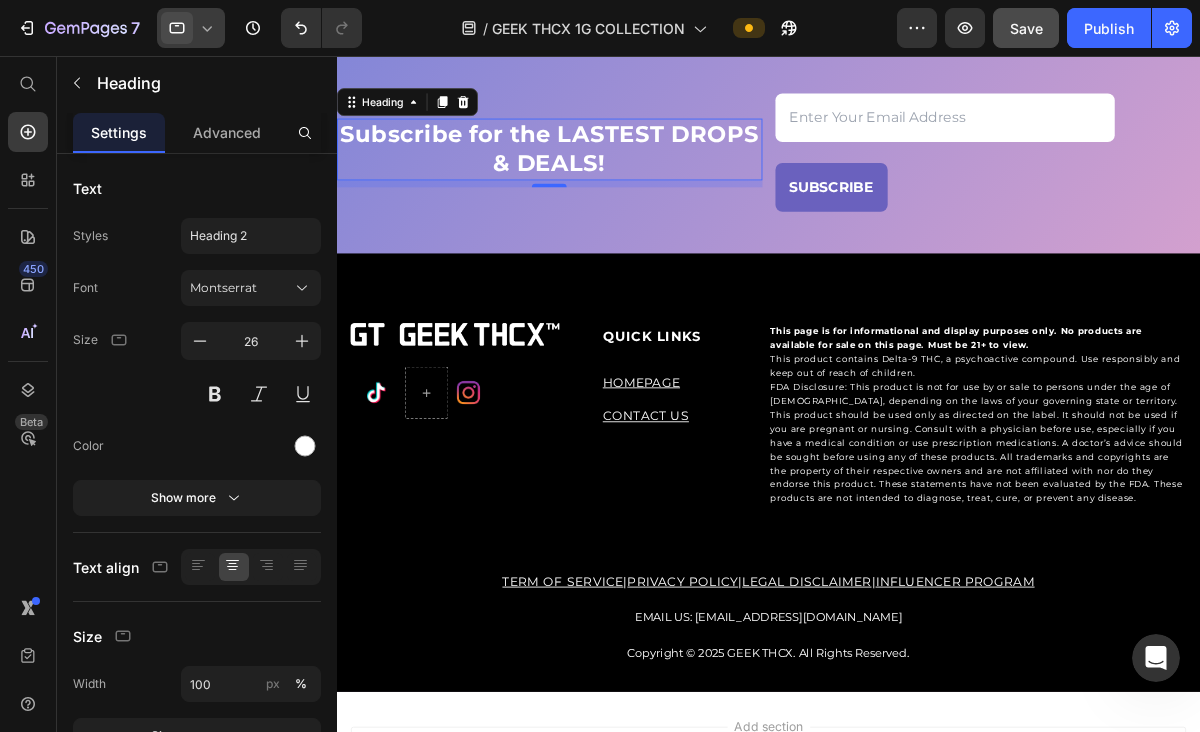 click 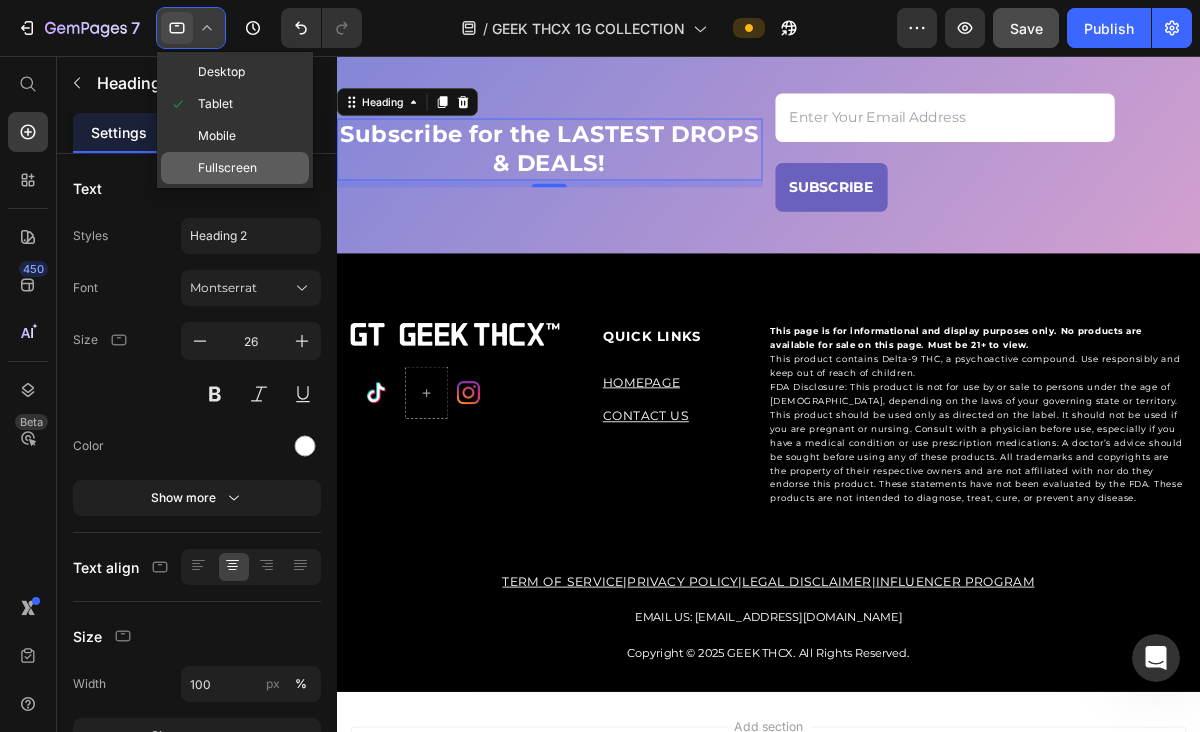 click on "Fullscreen" 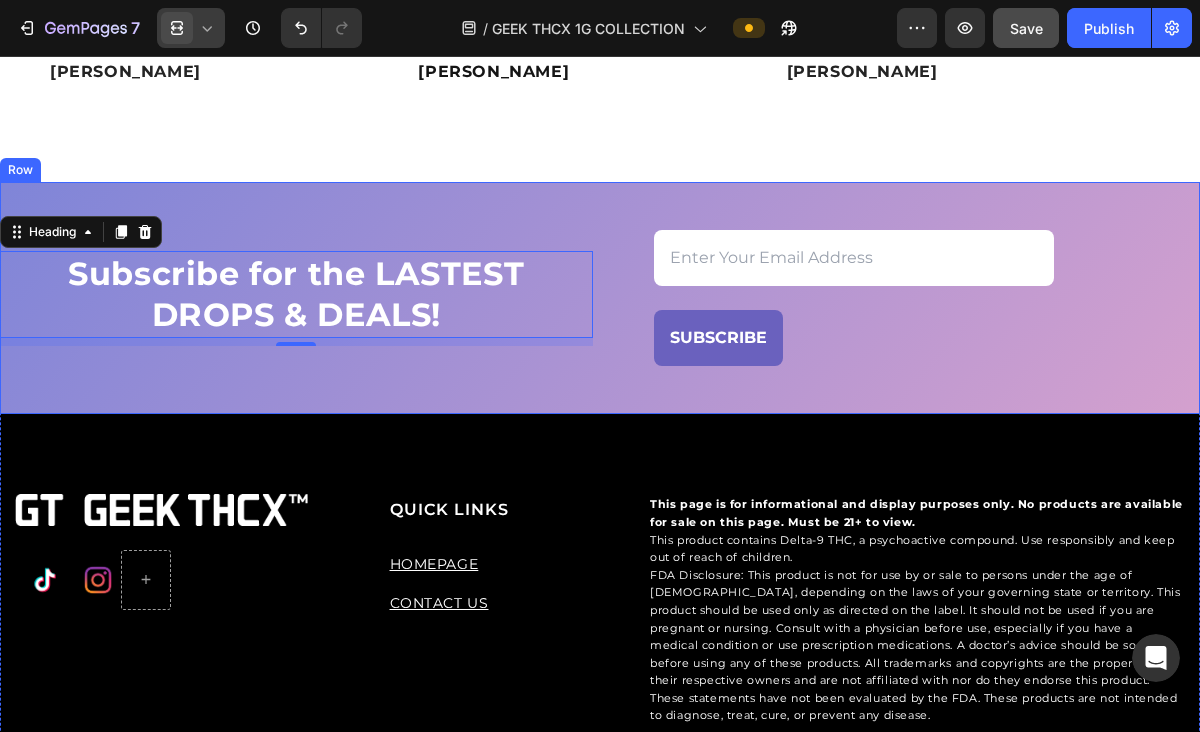 scroll, scrollTop: 3220, scrollLeft: 0, axis: vertical 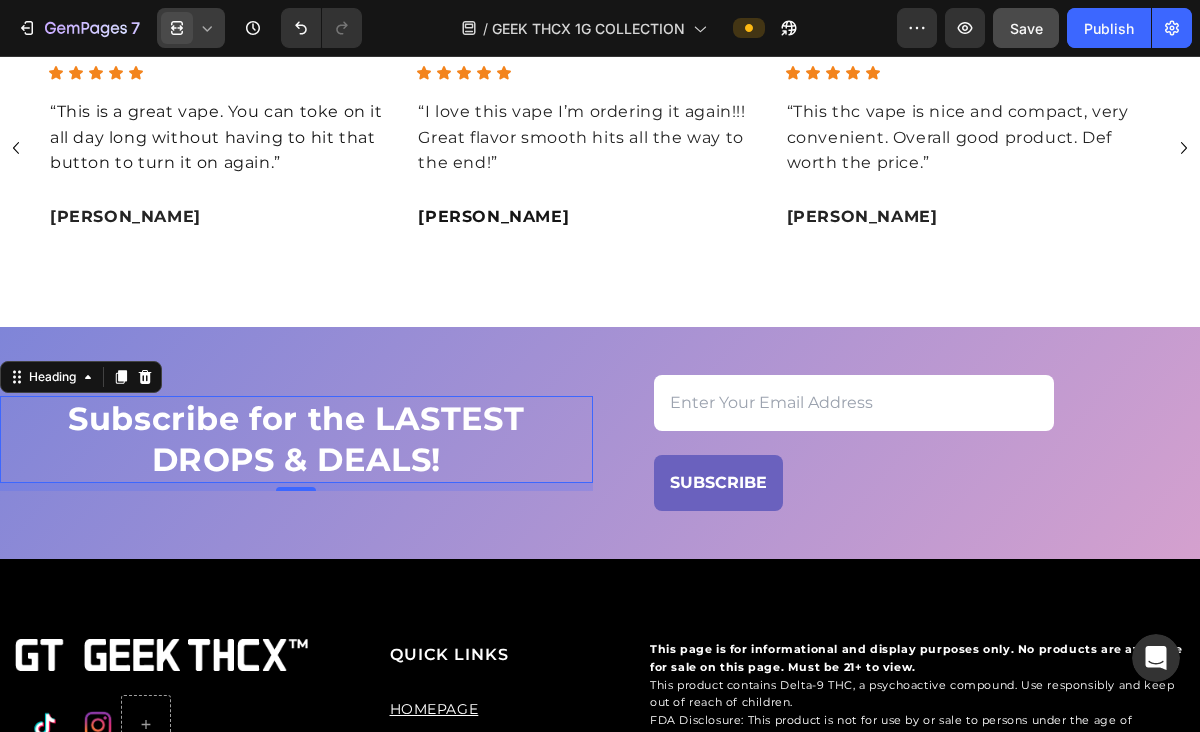 click 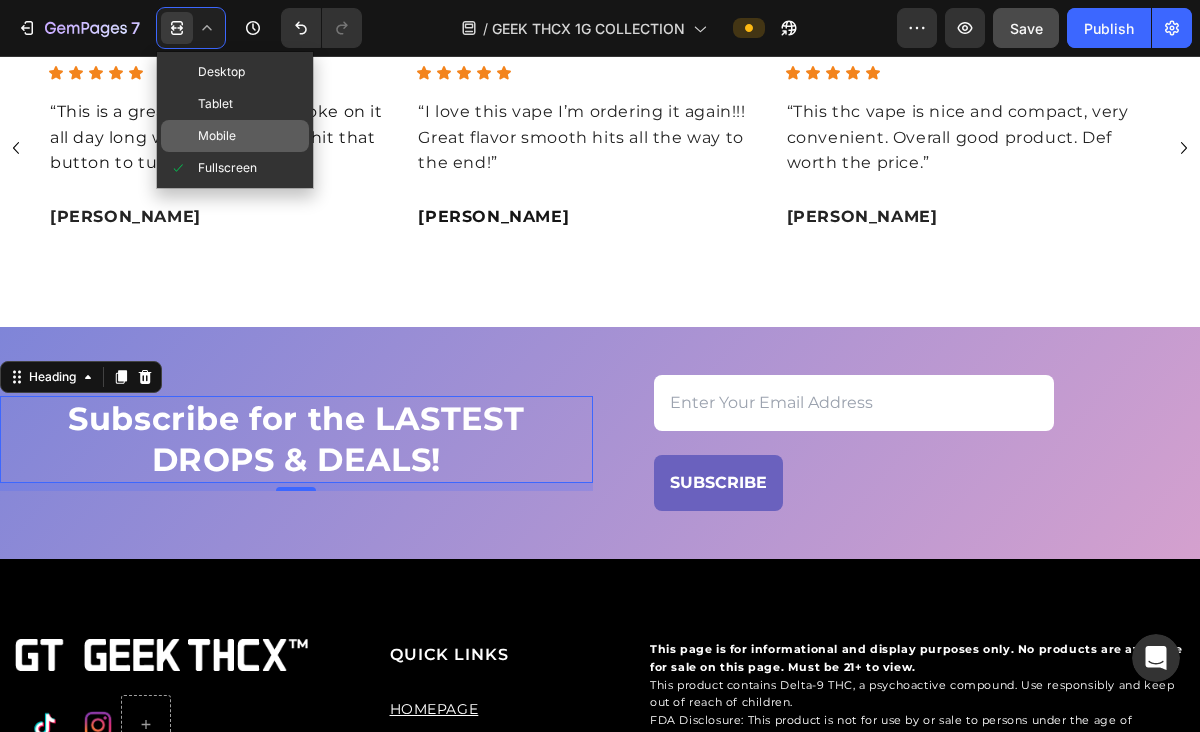 click on "Mobile" 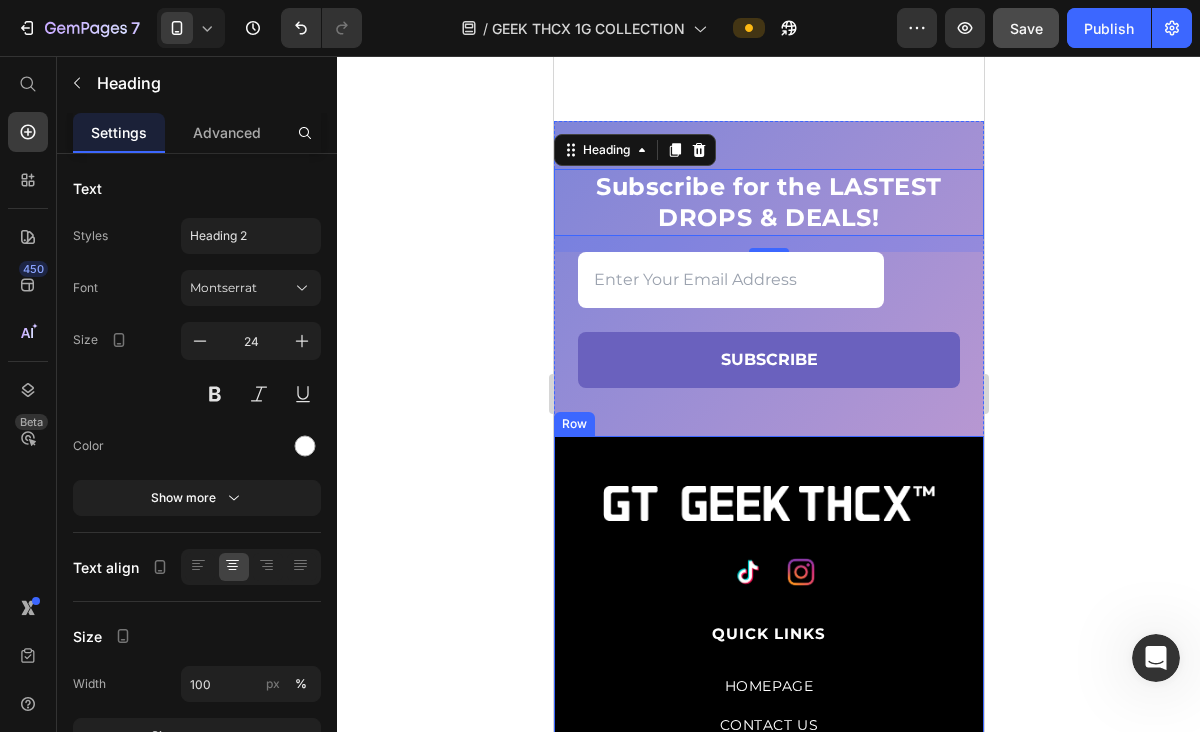 scroll, scrollTop: 3120, scrollLeft: 0, axis: vertical 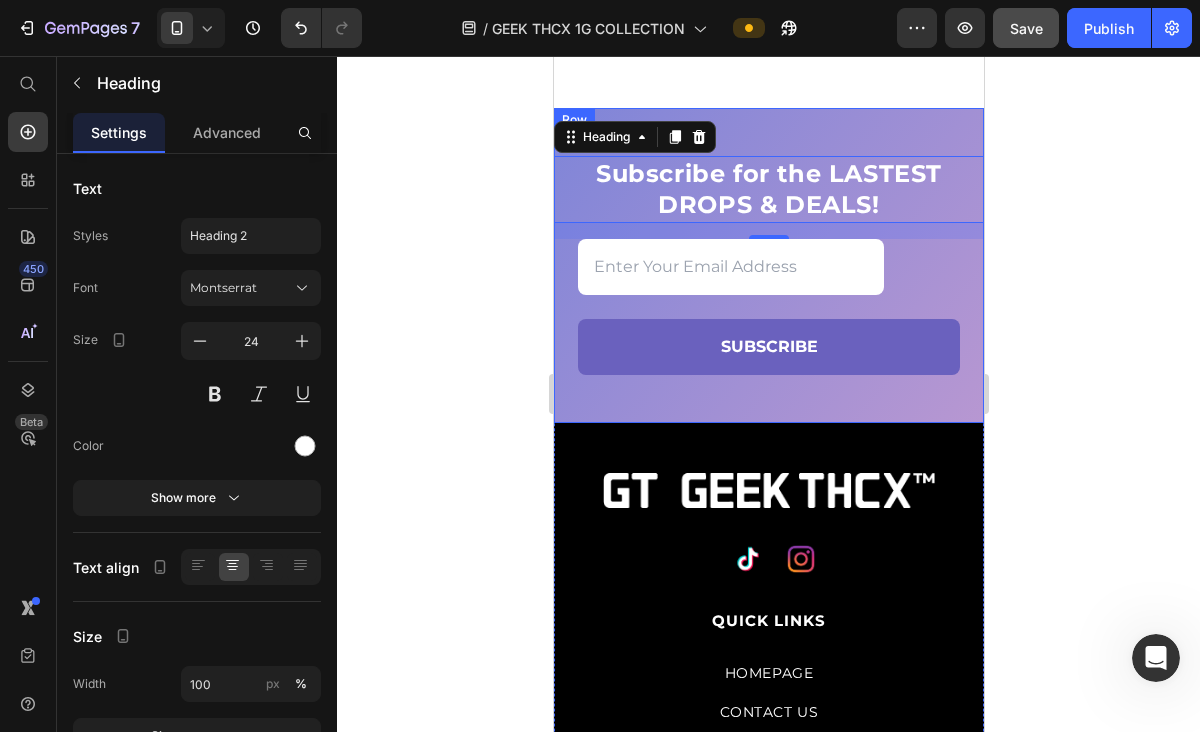 click on "Subscribe for the LASTEST DROPS & DEALS! Heading   16
SUBSCRIBE
Custom Code Row" at bounding box center (768, 265) 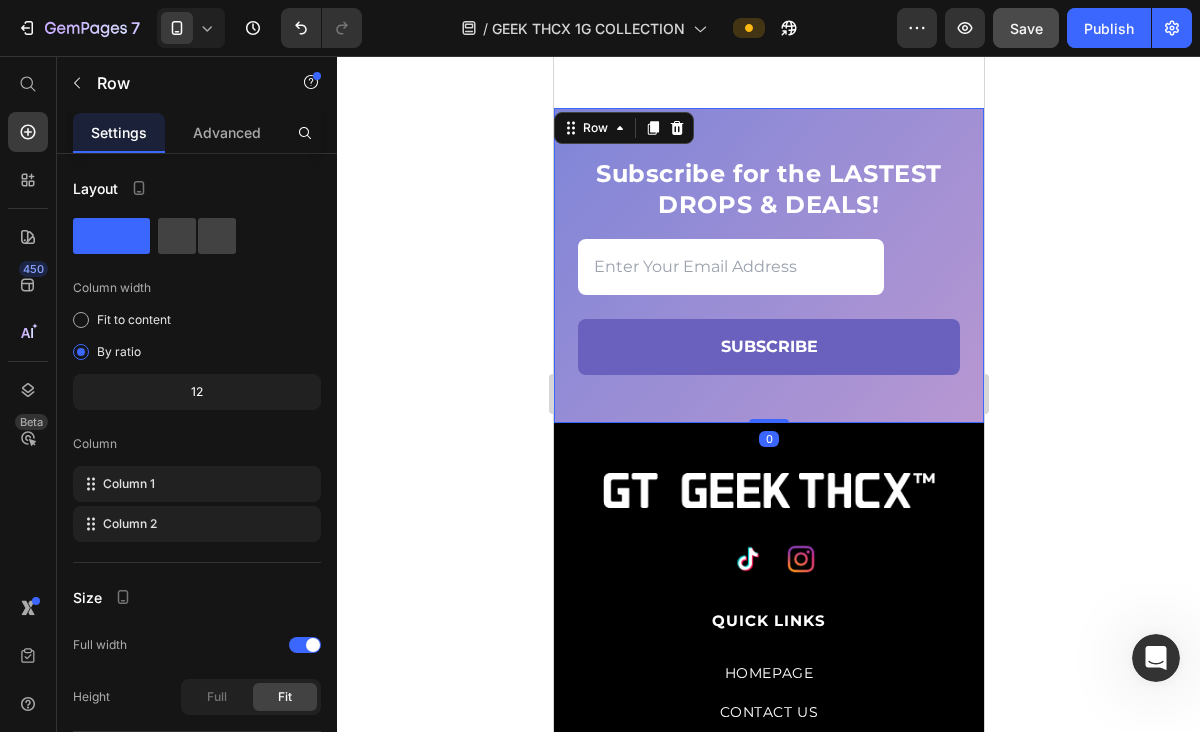 click on "Subscribe for the LASTEST DROPS & DEALS! Heading
SUBSCRIBE
Custom Code Row   0" at bounding box center (768, 265) 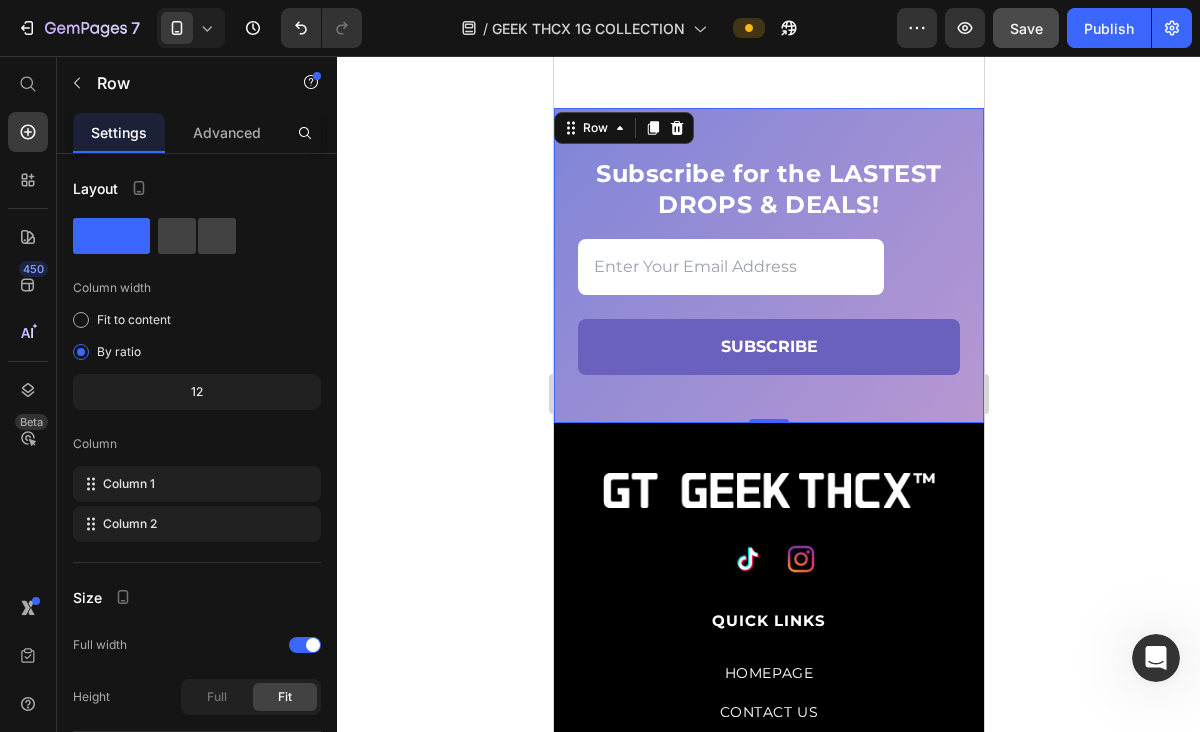 click on "Subscribe for the LASTEST DROPS & DEALS! Heading
SUBSCRIBE
Custom Code Row   0" at bounding box center (768, 265) 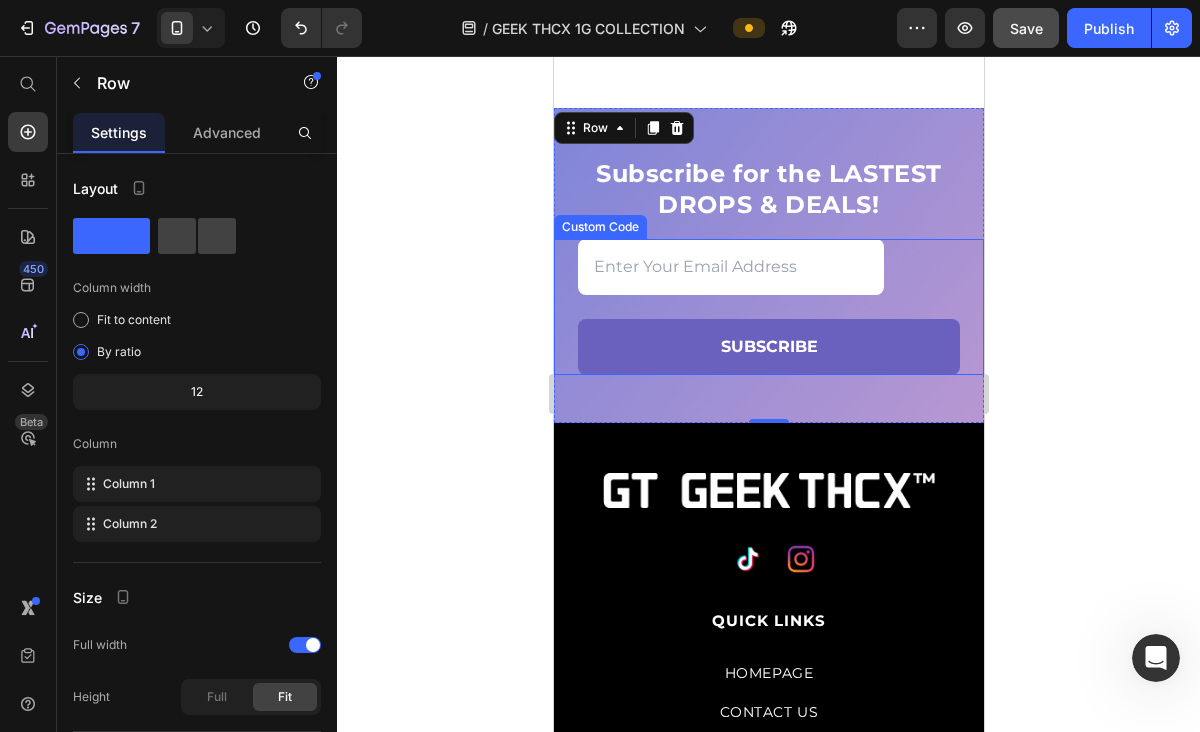 click on "SUBSCRIBE" at bounding box center [768, 307] 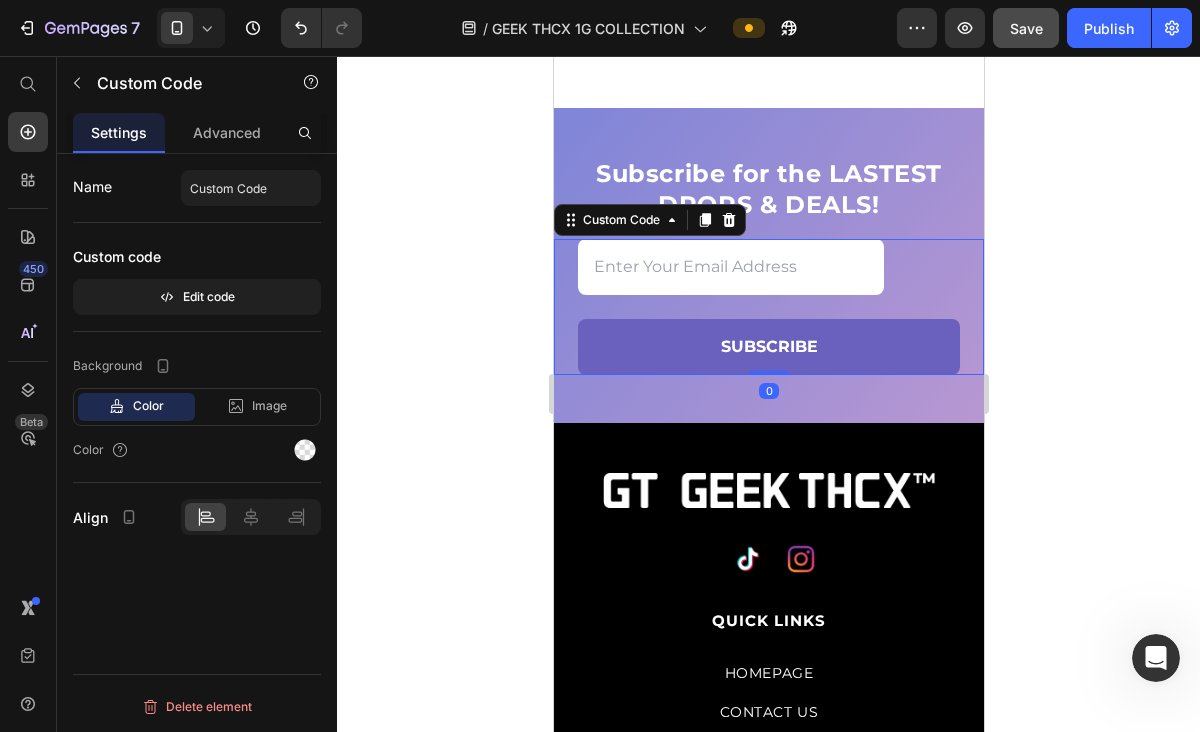 click on "SUBSCRIBE" at bounding box center (768, 307) 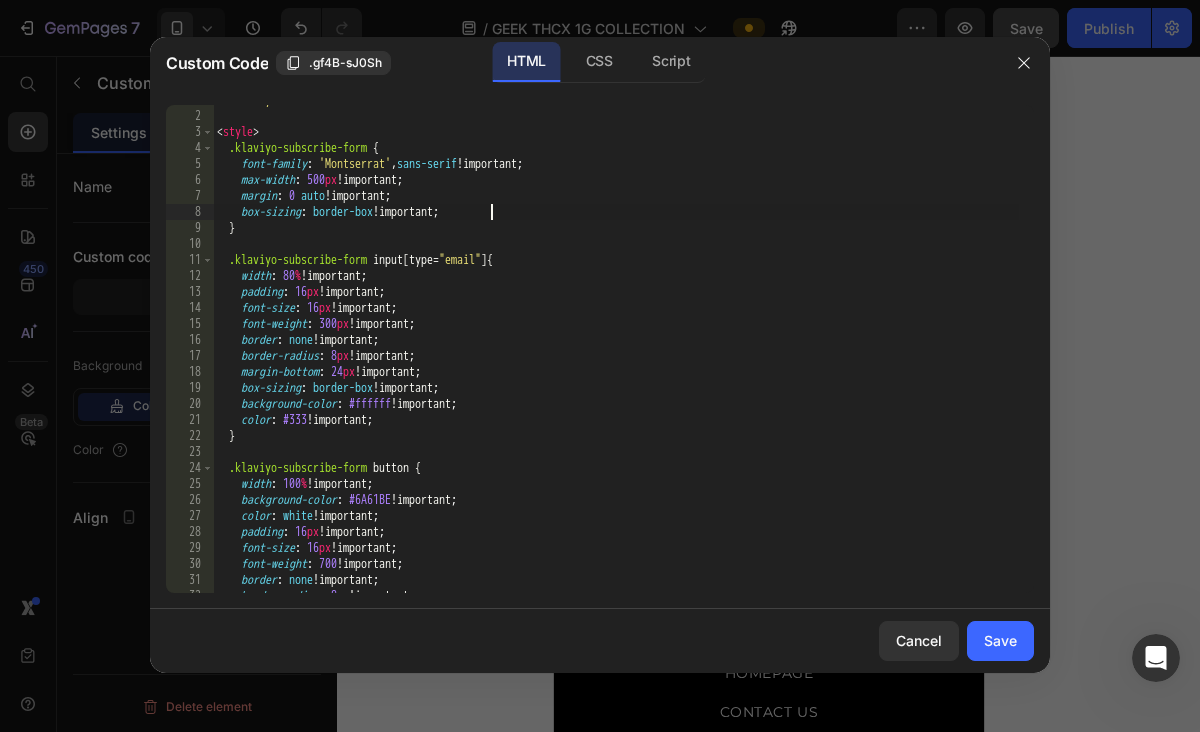 scroll, scrollTop: 31, scrollLeft: 0, axis: vertical 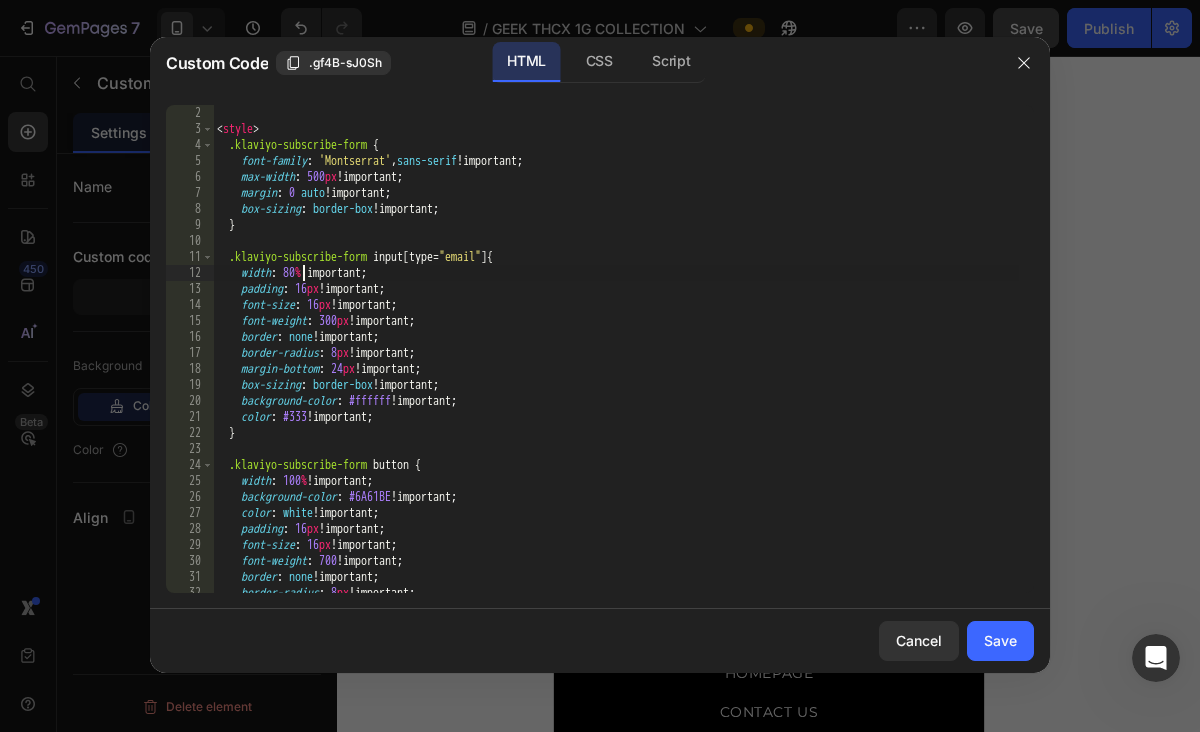 click on "< link   href = "[URL][DOMAIN_NAME]"   rel      = "stylesheet" > < style >    .klaviyo-subscribe-form   {      font-family :   ' Montserrat ' ,  sans-serif  !important ;      max-width :   500 px  !important ;      margin :   0   auto  !important ;      box-sizing :   border-box  !important ;    }    .klaviyo-subscribe-form   input [ type = " email " ]  {      width :   80 %  !important ;      padding :   16 px  !important ;      font-size :   16 px  !important ;      font-weight :   300 px  !important ;      border :   none  !important ;      border-radius :   8 px  !important ;      margin-bottom :   24 px  !important ;      box-sizing :   border-box  !important ;      background-color :   #ffffff  !important ;      color :   #333  !important ;    }    .klaviyo-subscribe-form   button   {      width :   100 %  !important ;      background-color :   #6A61BE  !important ;      color :   white  !important ;      padding :   16 px ;      :" at bounding box center [616, 341] 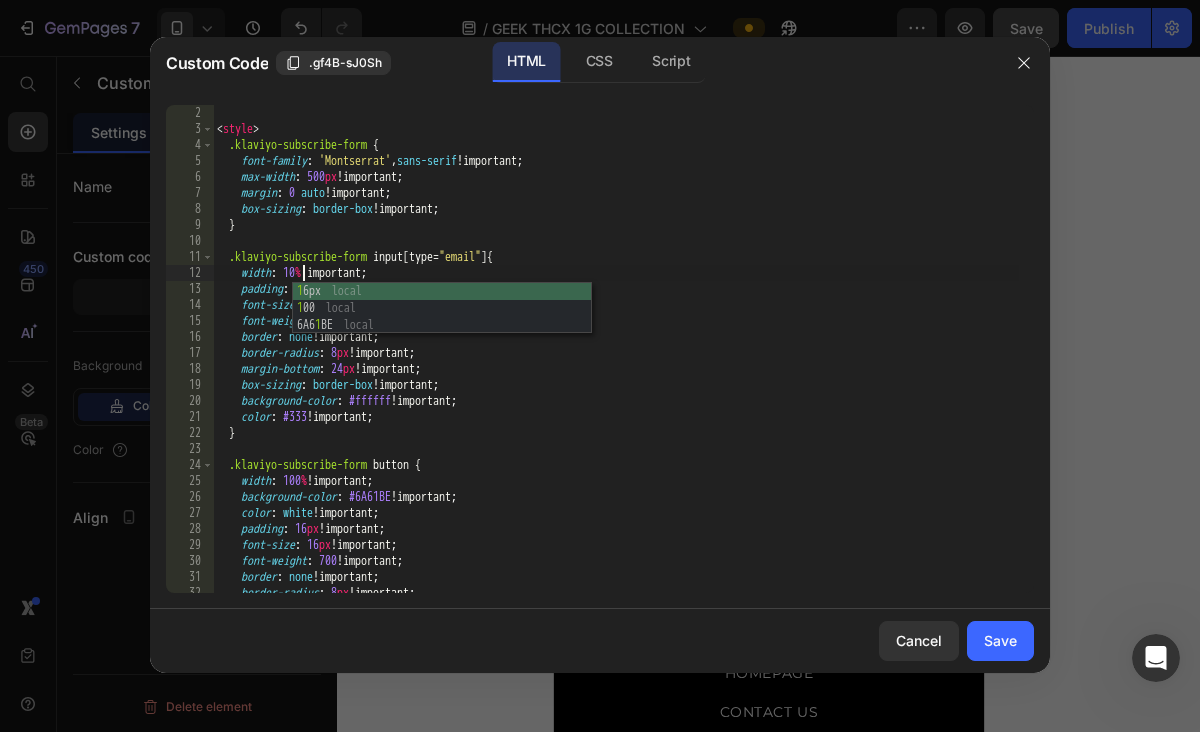 scroll, scrollTop: 0, scrollLeft: 7, axis: horizontal 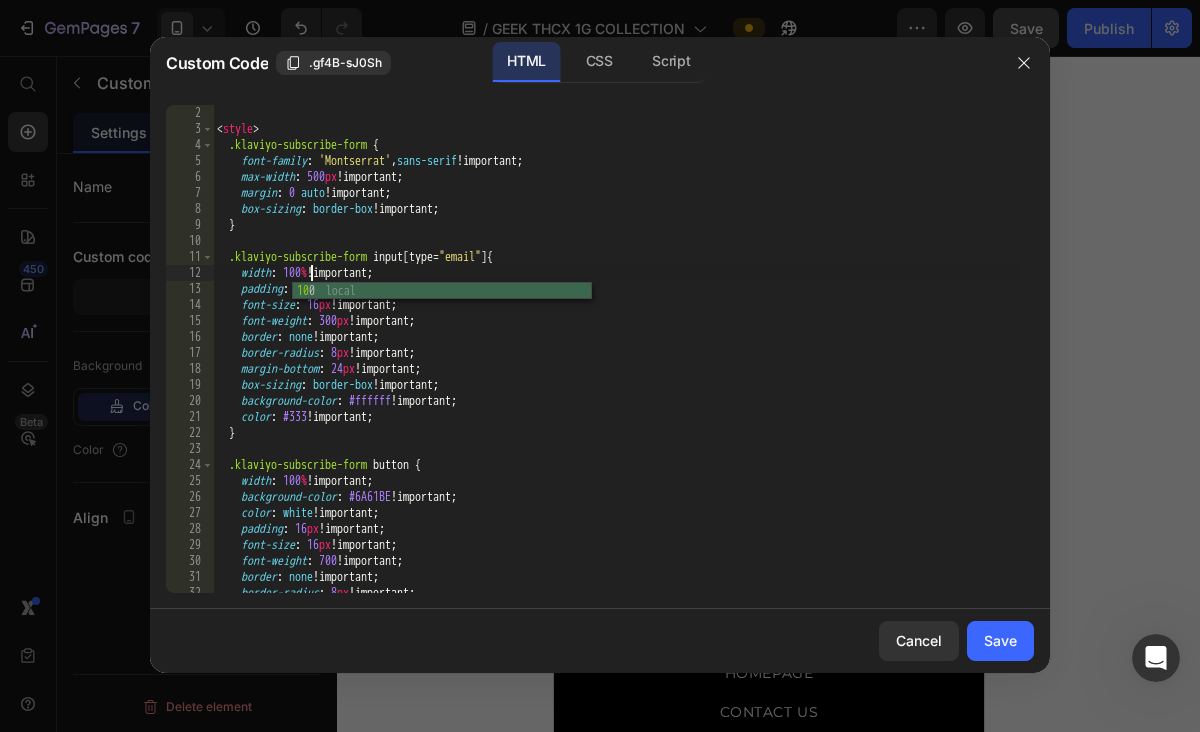 click on "< link   href = "[URL][DOMAIN_NAME]"   rel      = "stylesheet" > < style >    .klaviyo-subscribe-form   {      font-family :   ' Montserrat ' ,  sans-serif  !important ;      max-width :   500 px  !important ;      margin :   0   auto  !important ;      box-sizing :   border-box  !important ;    }    .klaviyo-subscribe-form   input [ type = " email " ]  {      width :   100 %  !important ;      padding :   16 px  !important ;      font-size :   16 px  !important ;      font-weight :   300 px  !important ;      border :   none  !important ;      border-radius :   8 px  !important ;      margin-bottom :   24 px  !important ;      box-sizing :   border-box  !important ;      background-color :   #ffffff  !important ;      color :   #333  !important ;    }    .klaviyo-subscribe-form   button   {      width :   100 %  !important ;      background-color :   #6A61BE  !important ;      color :   white  !important ;      padding :   16 px ;      :" at bounding box center [616, 341] 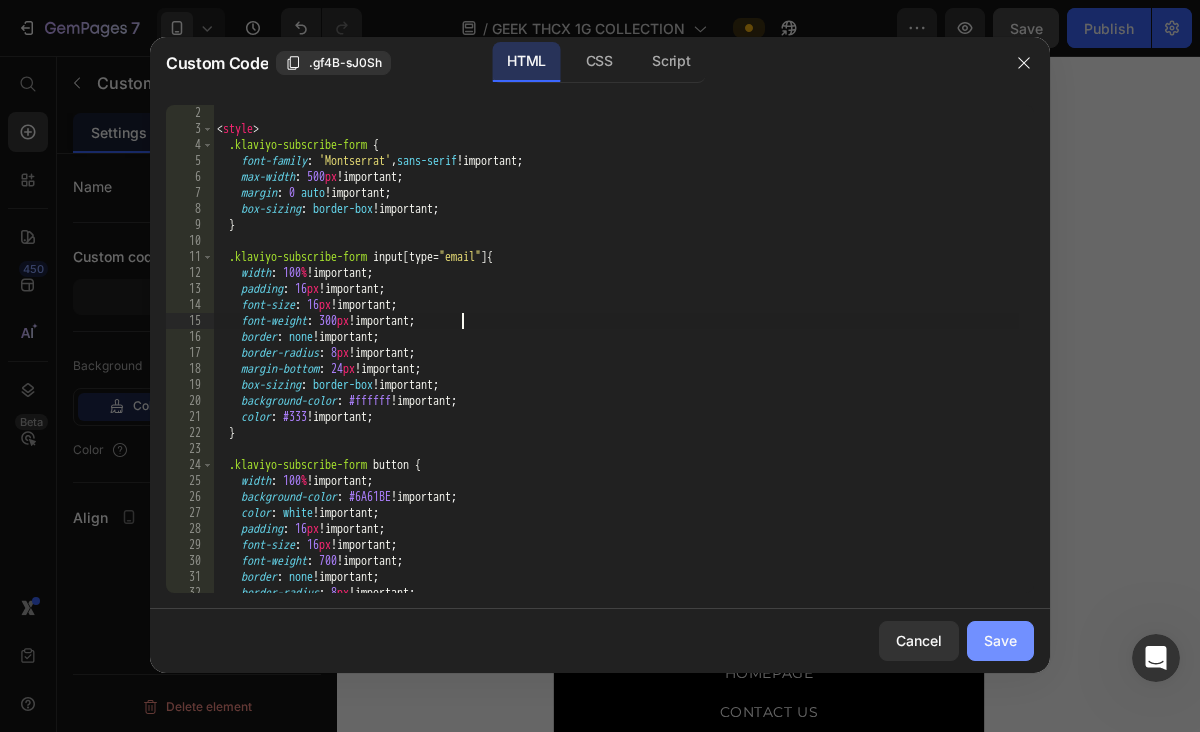 type on "font-weight: 300px !important;" 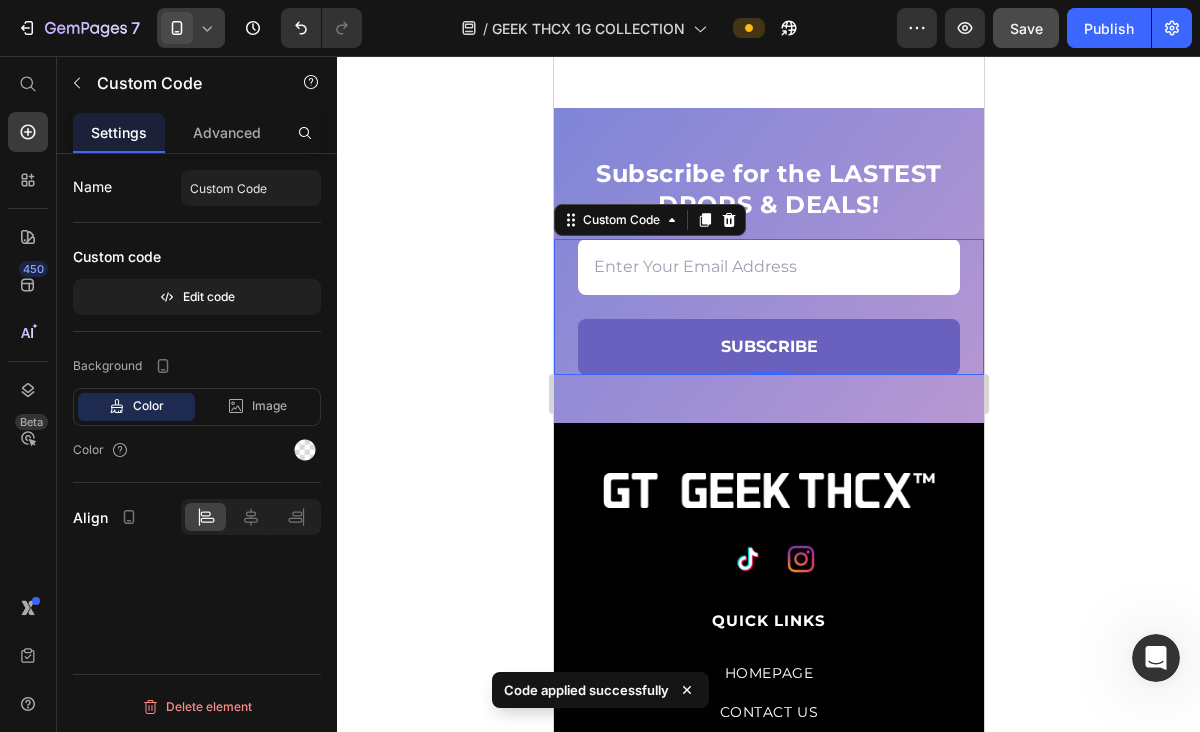 click at bounding box center (177, 28) 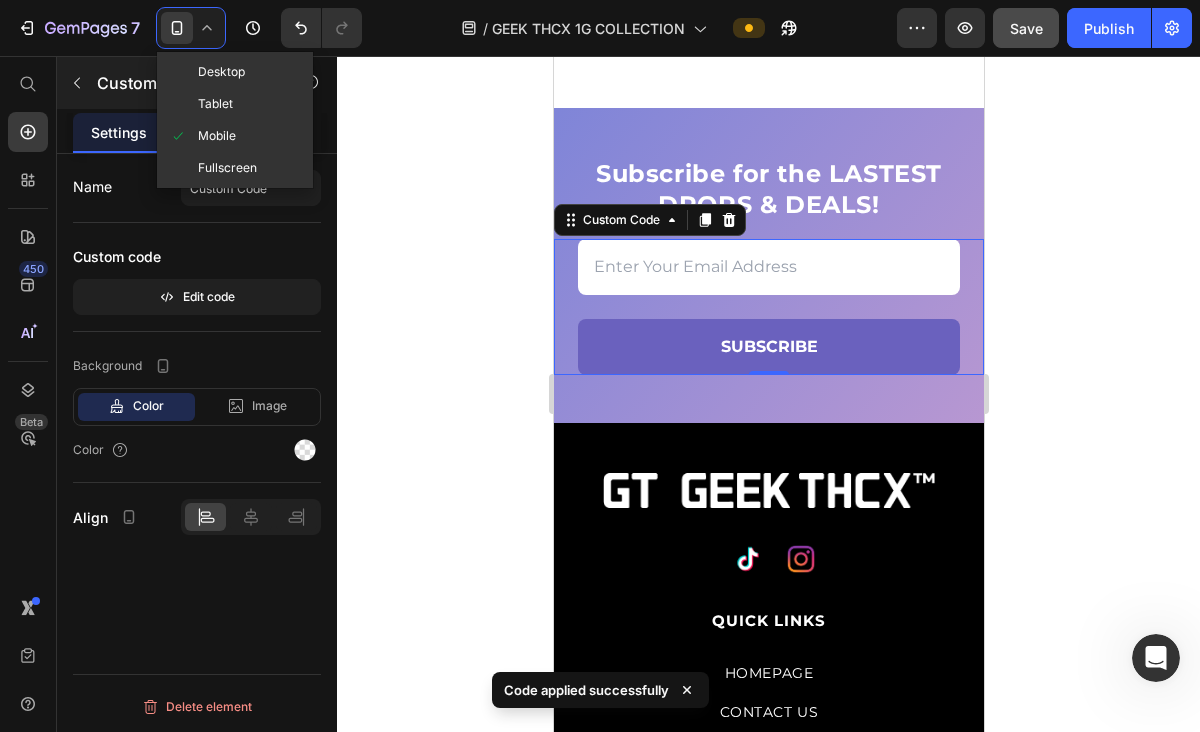 click on "Desktop" 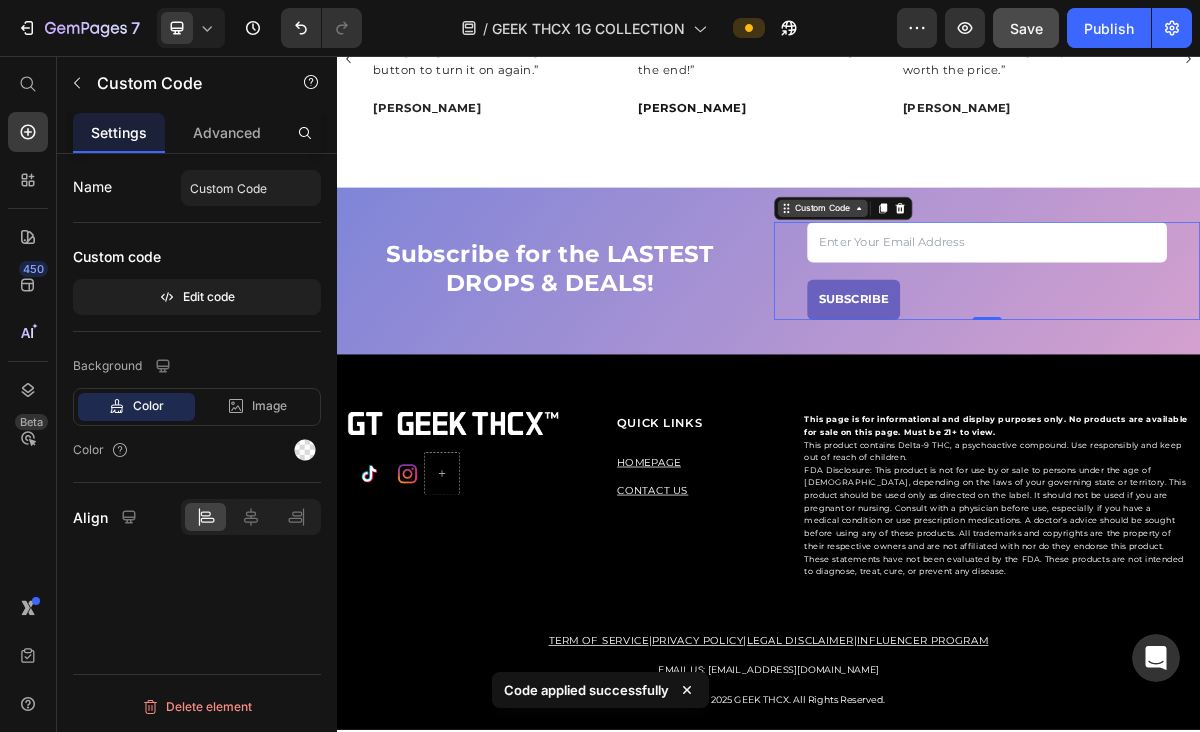 scroll, scrollTop: 3290, scrollLeft: 0, axis: vertical 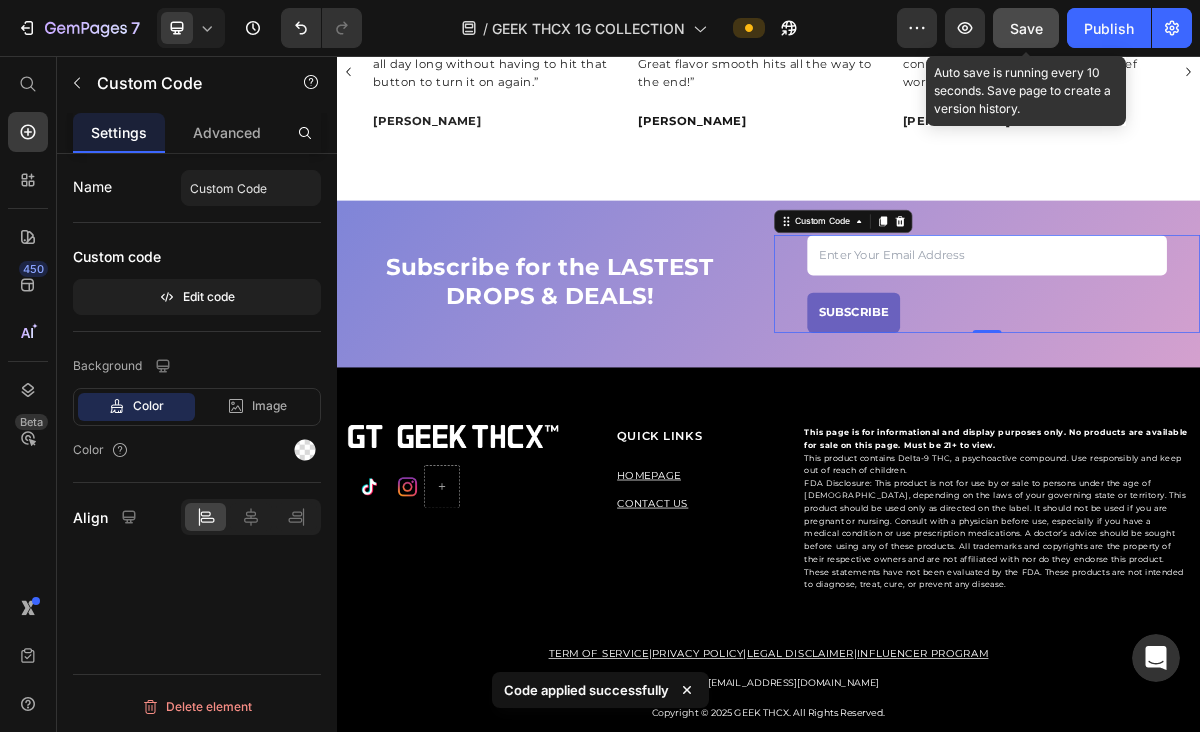 click on "Save" at bounding box center (1026, 28) 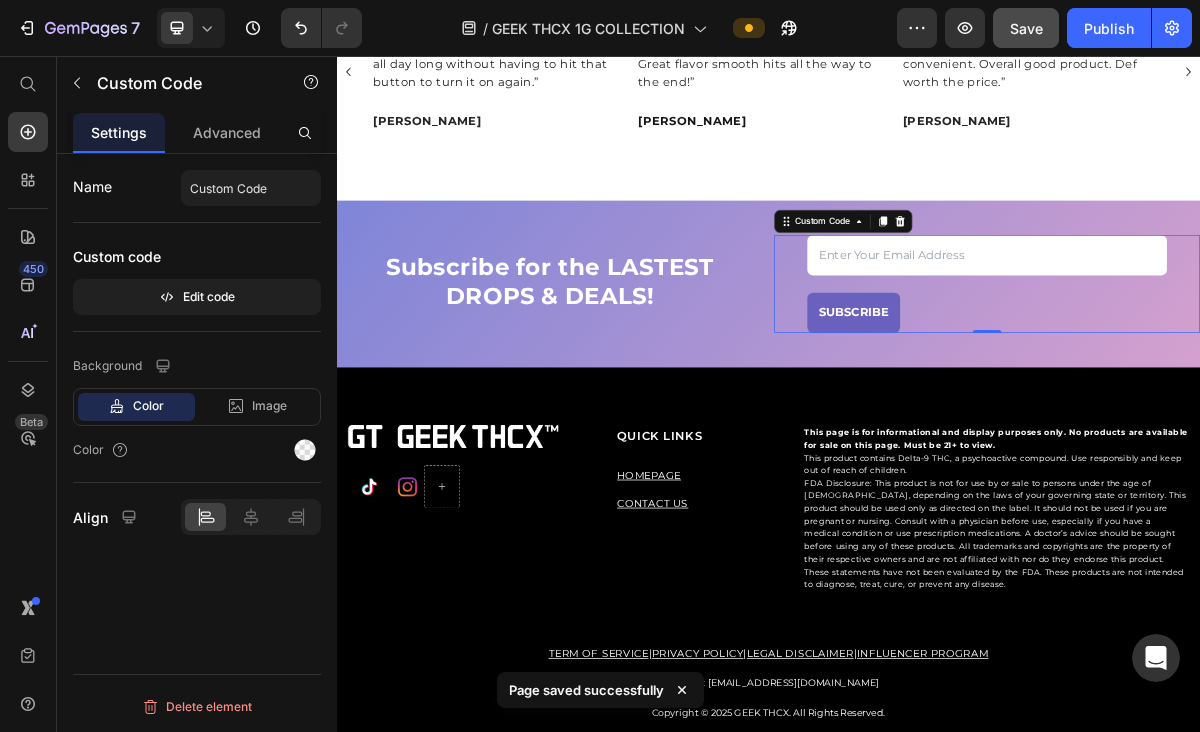 click on "SUBSCRIBE" at bounding box center (1241, 373) 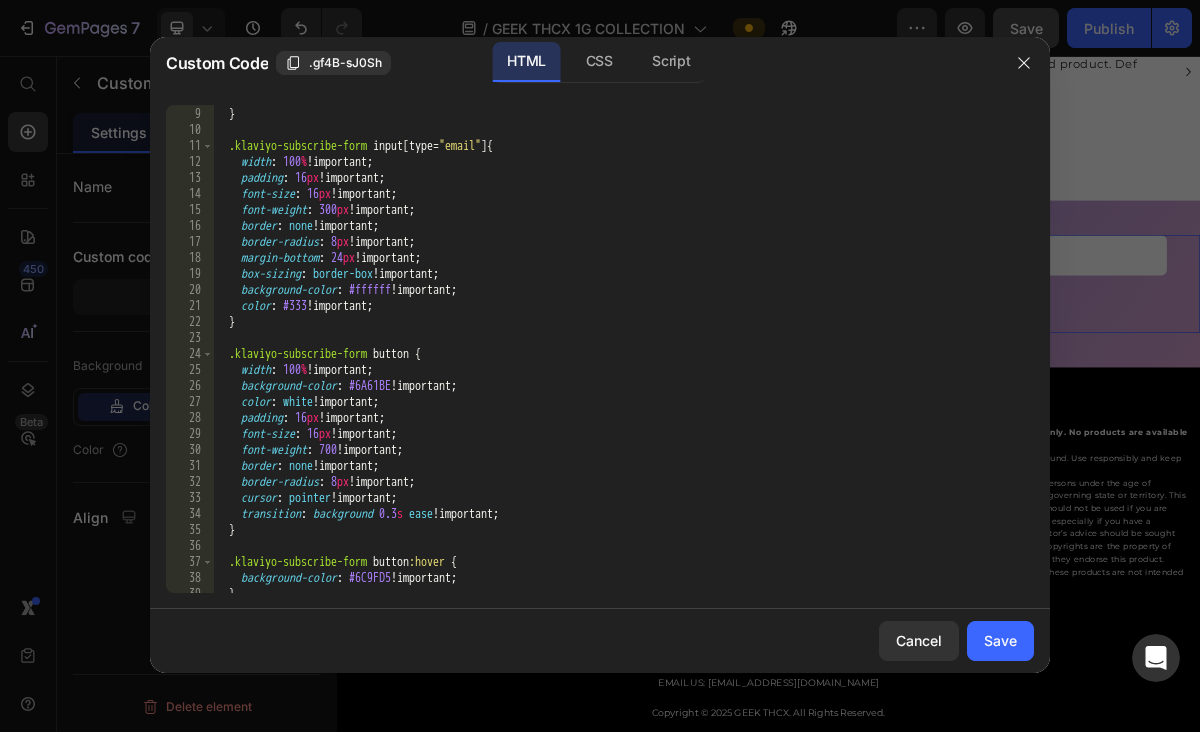 scroll, scrollTop: 123, scrollLeft: 0, axis: vertical 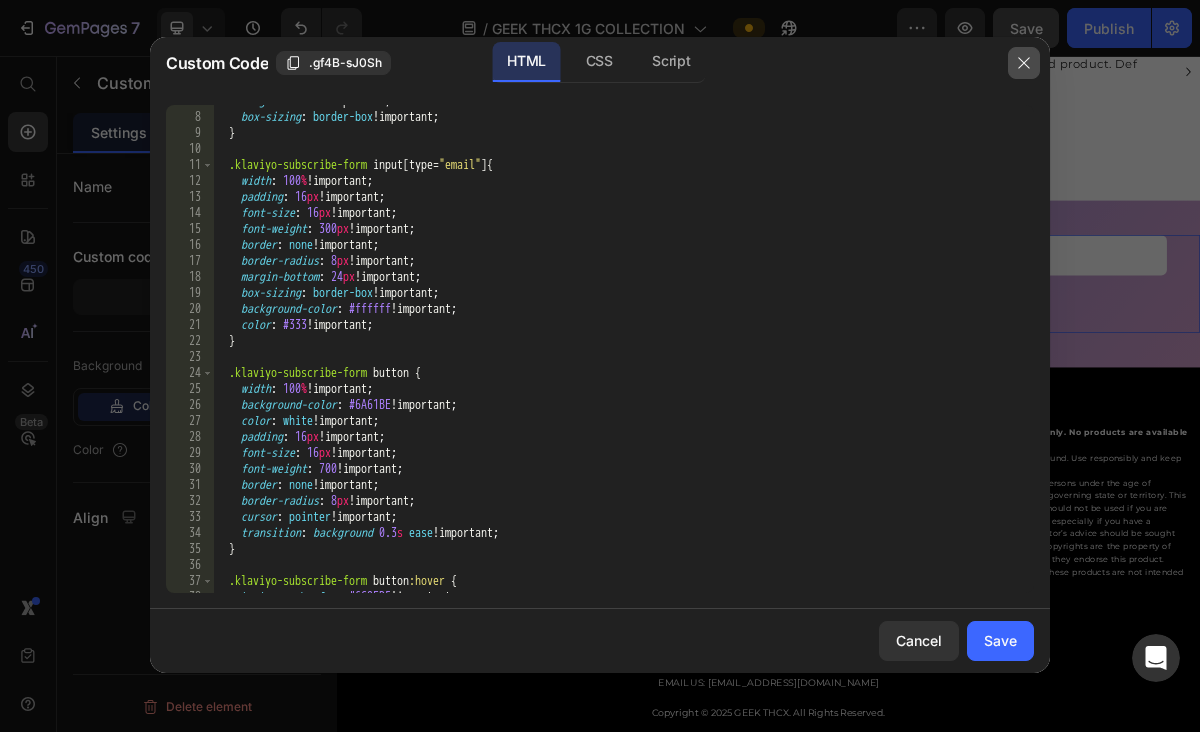 click at bounding box center [1024, 63] 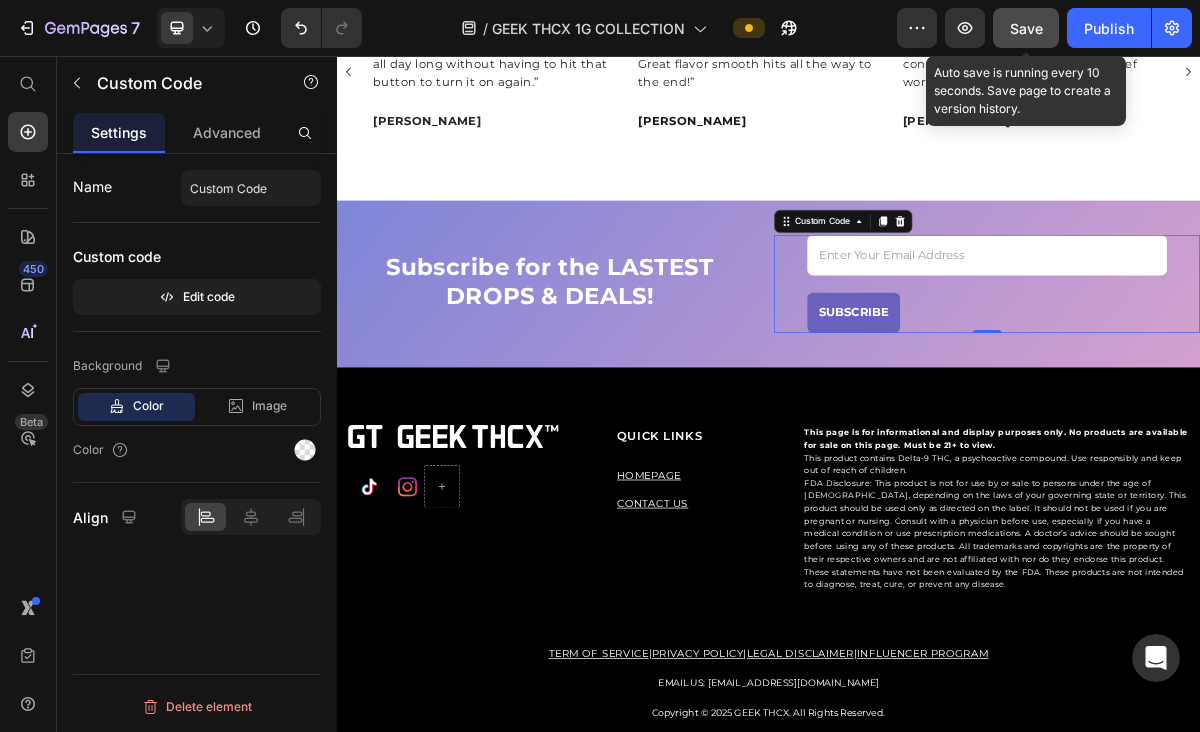 click on "Save" at bounding box center [1026, 28] 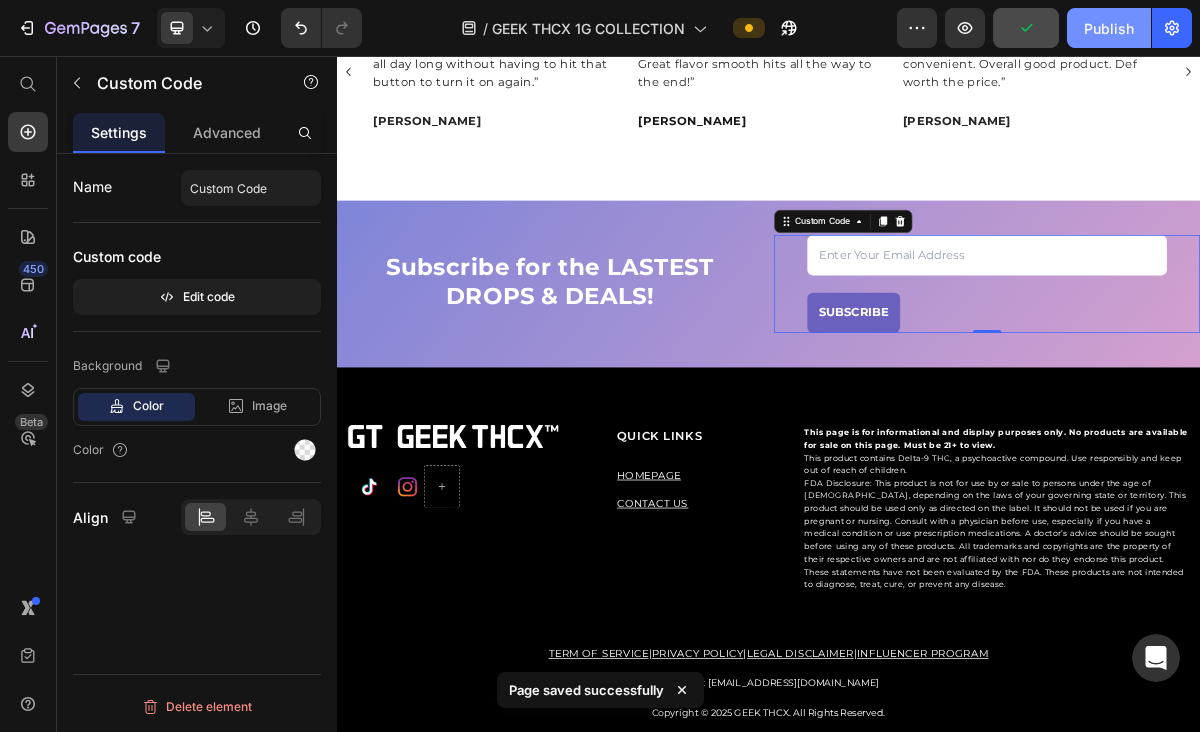 click on "Publish" at bounding box center (1109, 28) 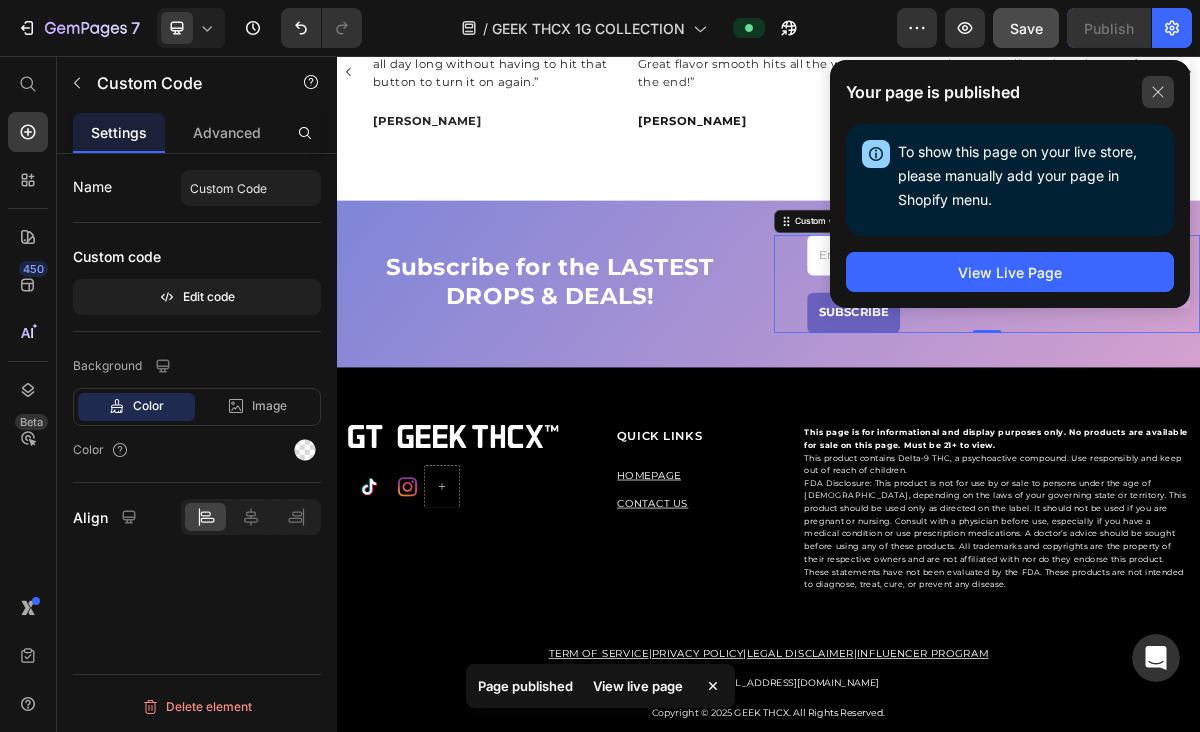 click 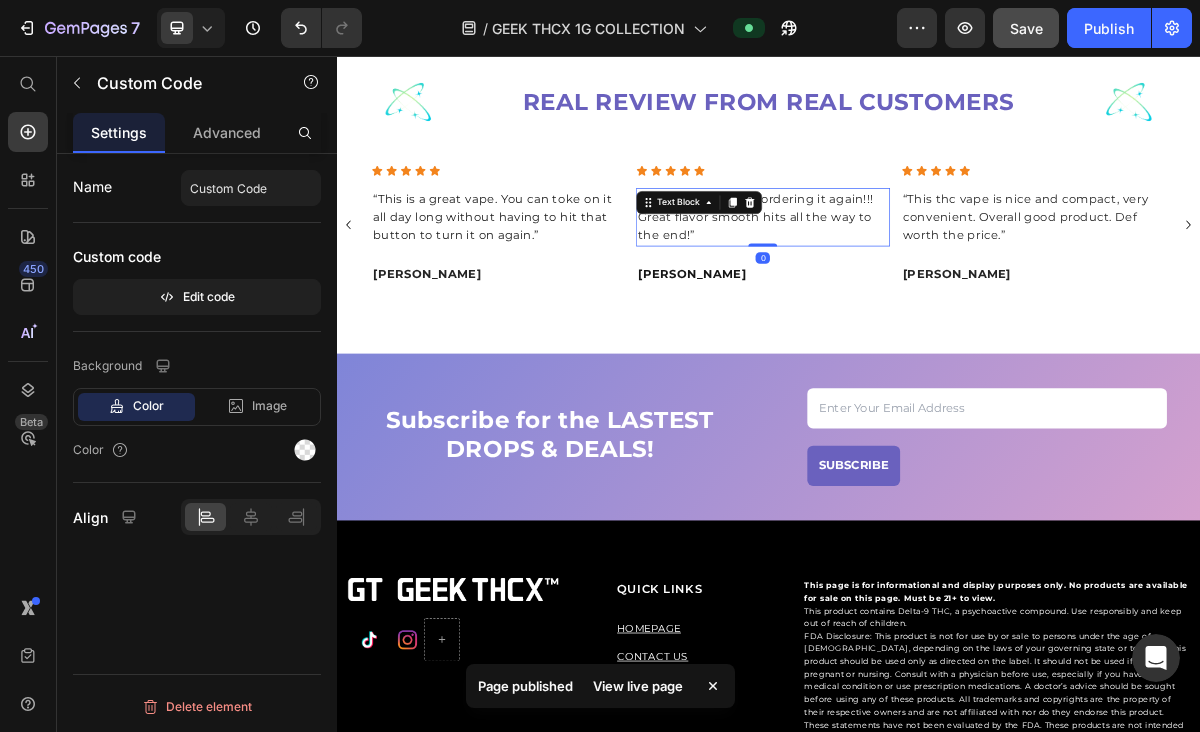 click on "“I love this vape I’m ordering it again!!! Great flavor smooth hits all the way to the end!”" at bounding box center [918, 280] 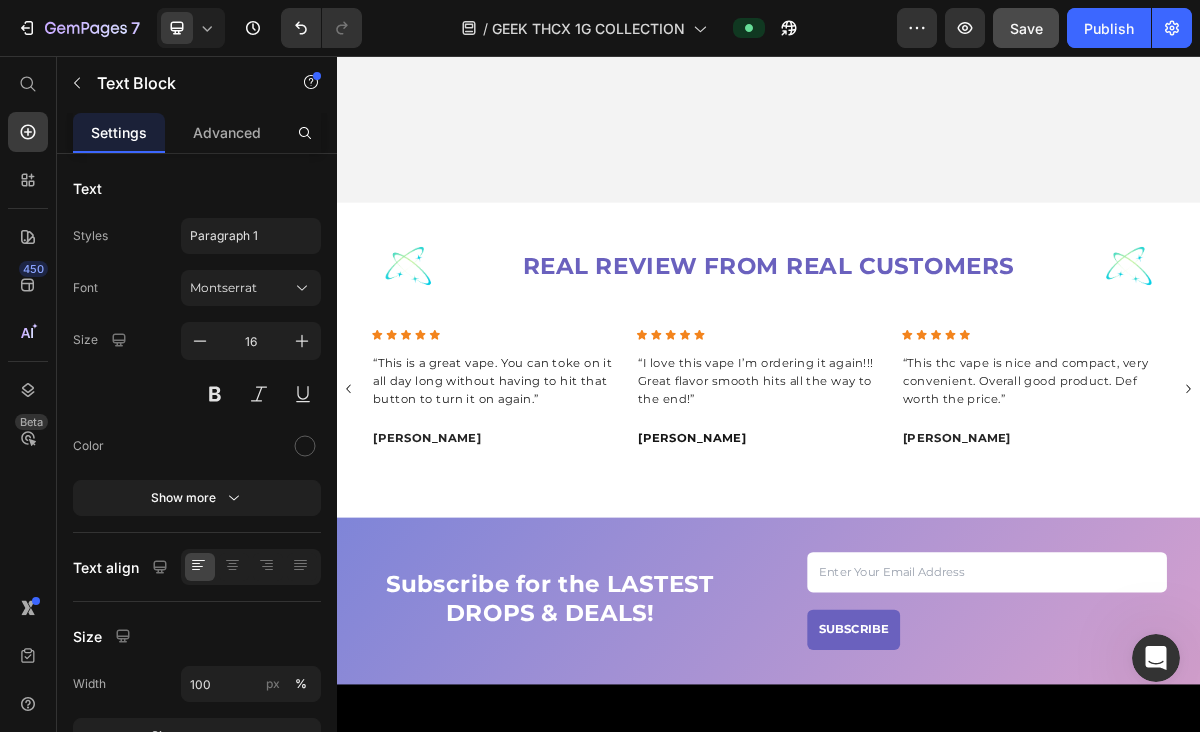 scroll, scrollTop: 2985, scrollLeft: 0, axis: vertical 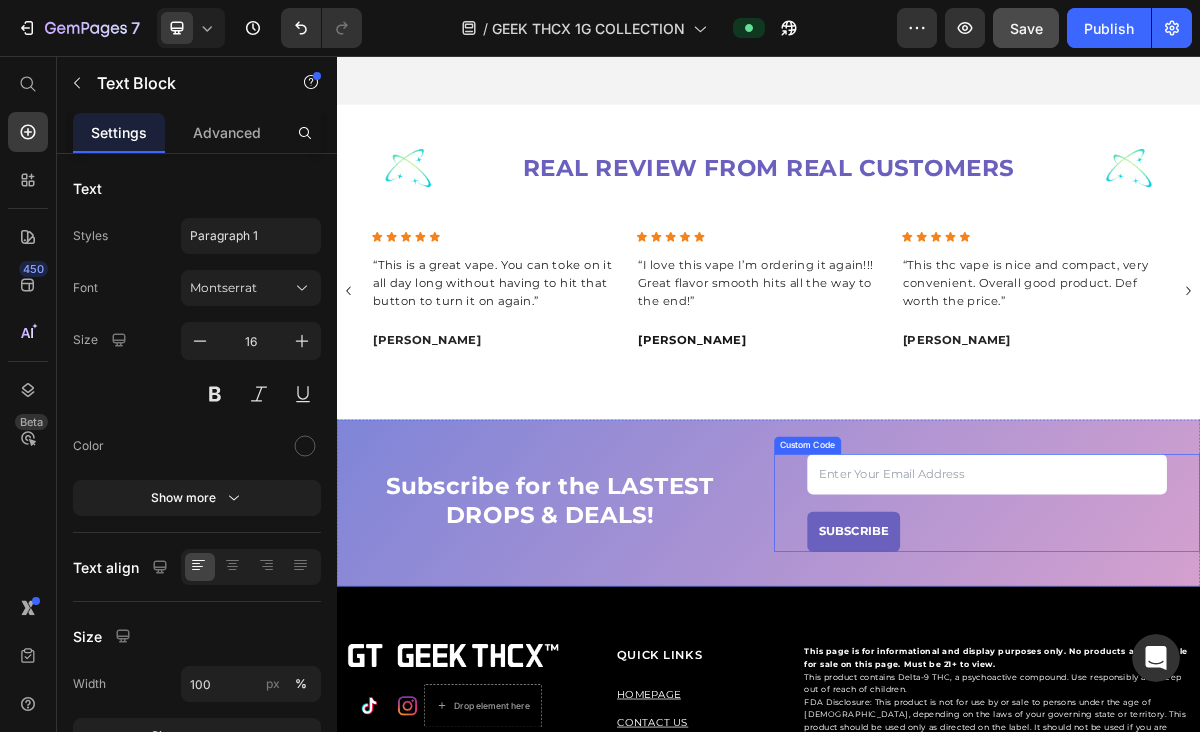 click at bounding box center (1241, 638) 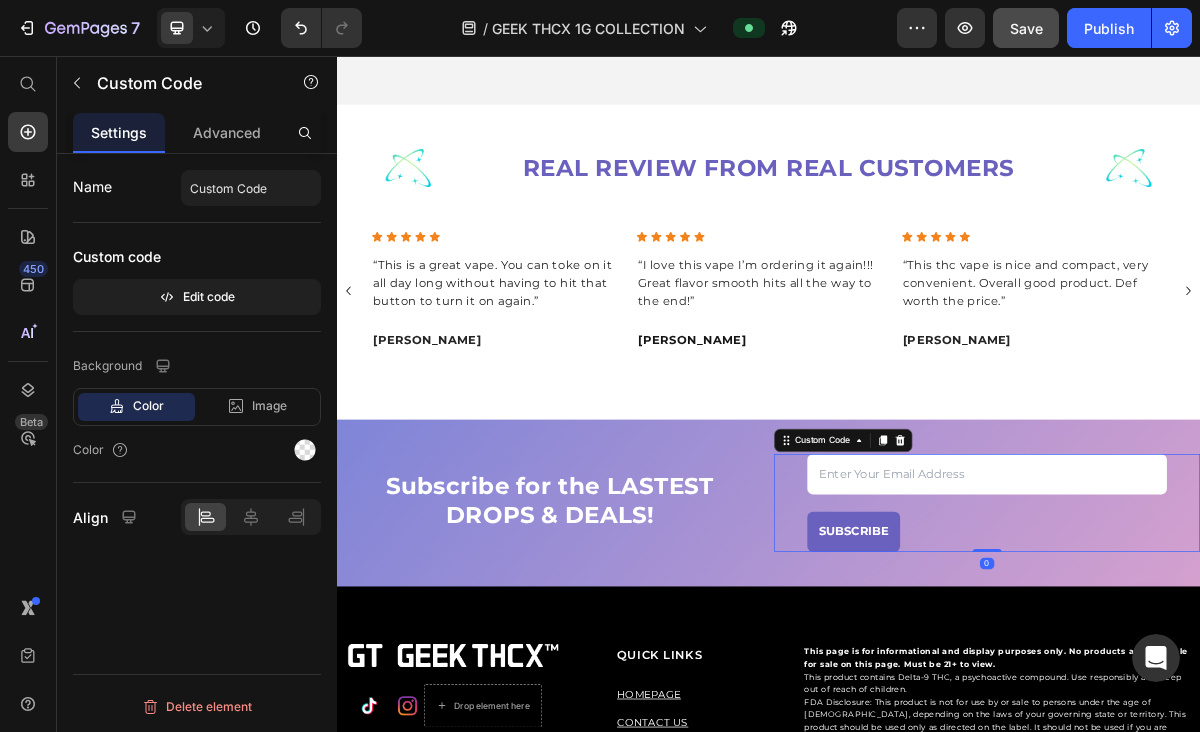 click at bounding box center (1241, 638) 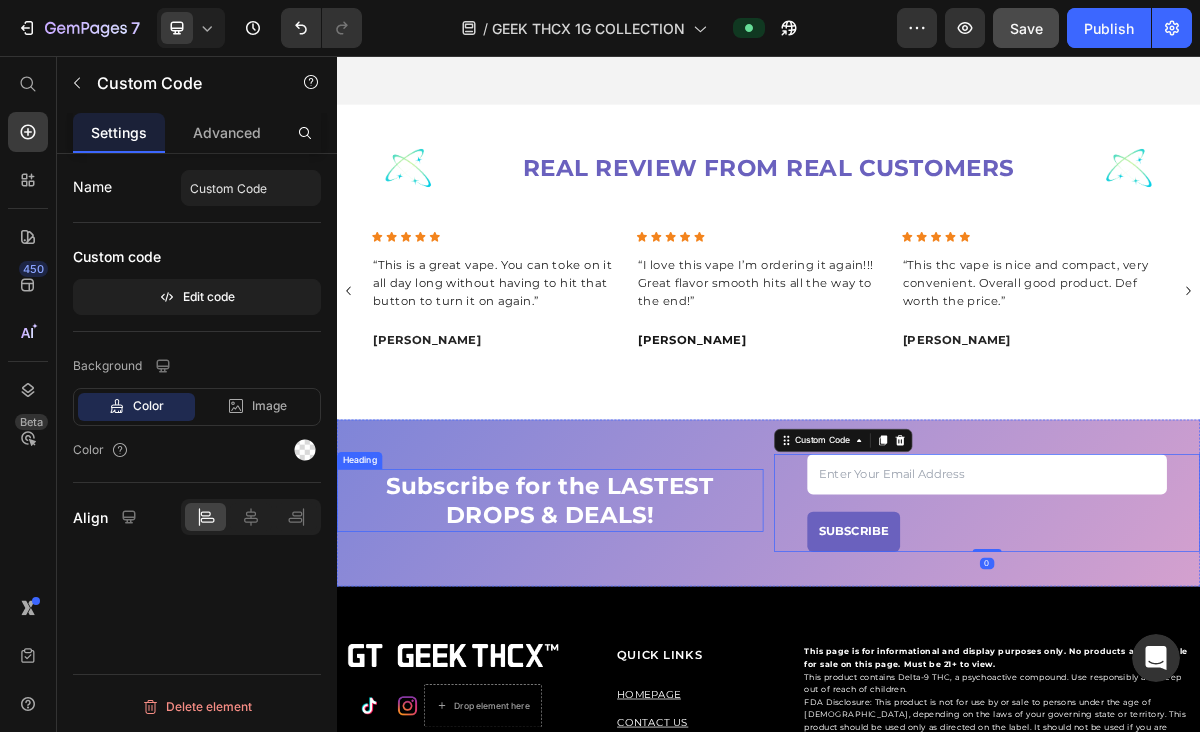 click on "Subscribe for the LASTEST DROPS & DEALS!" at bounding box center (633, 674) 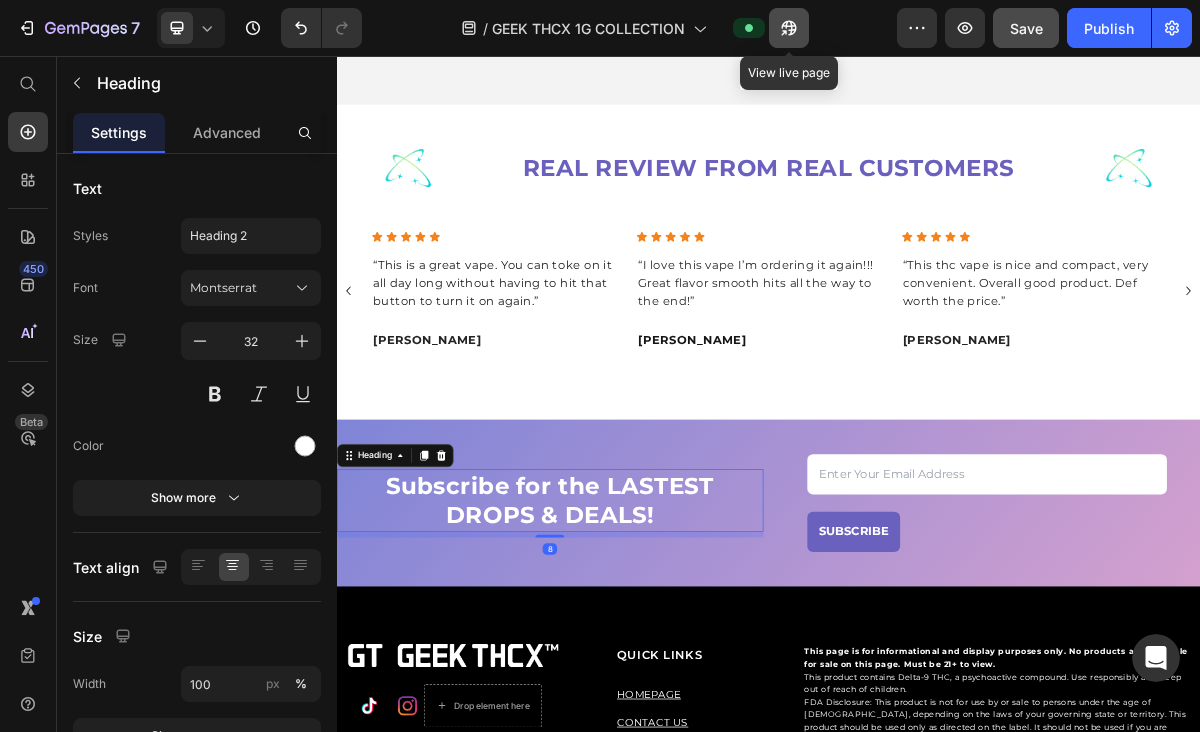 click 